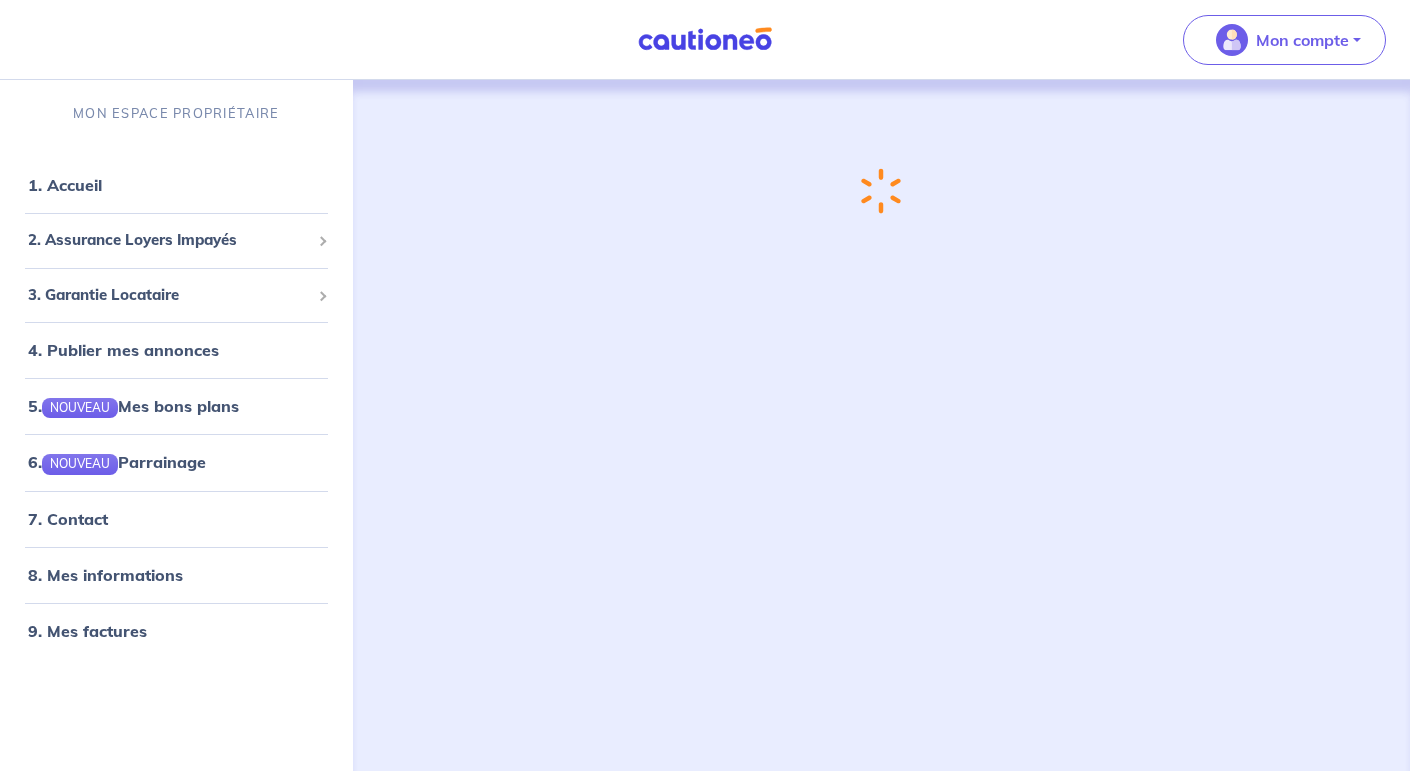 scroll, scrollTop: 0, scrollLeft: 0, axis: both 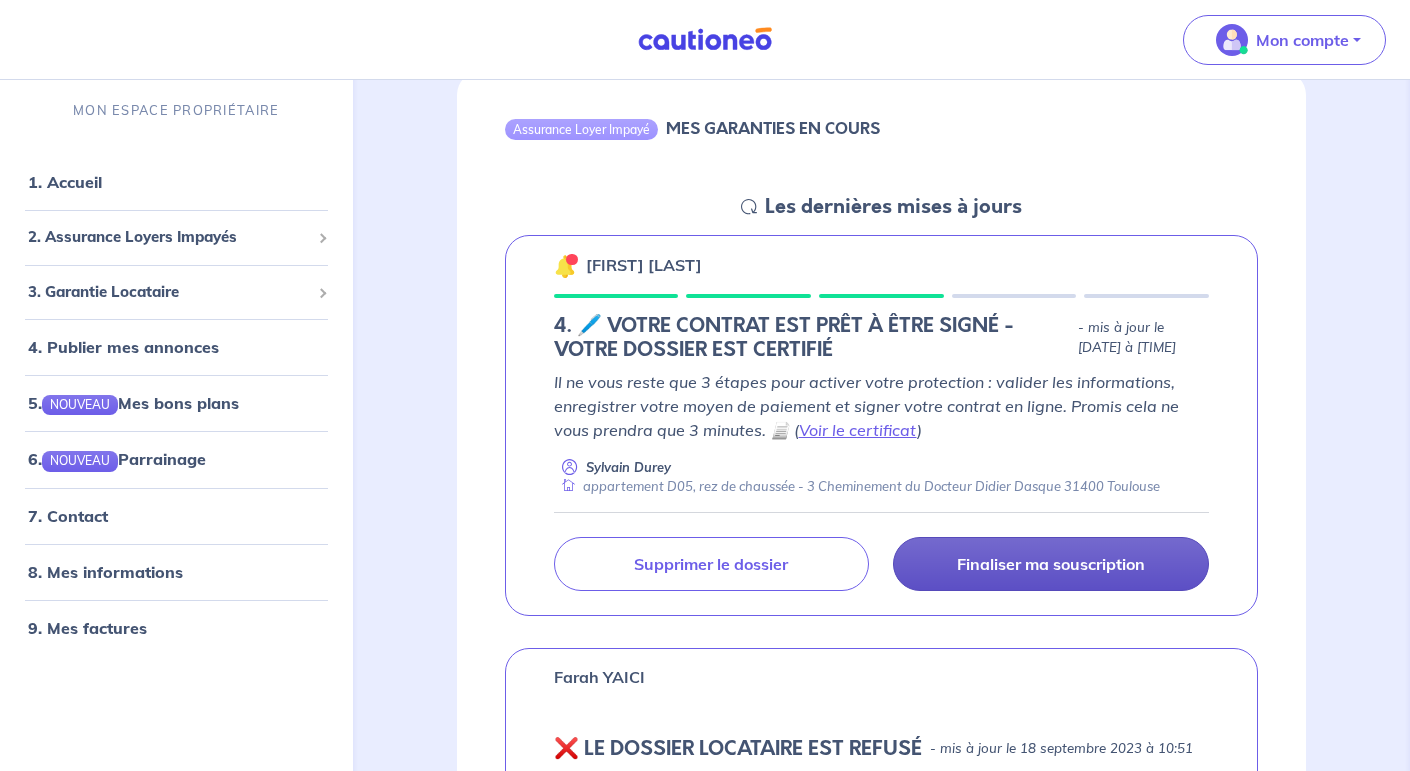 click on "Finaliser ma souscription" at bounding box center (1051, 564) 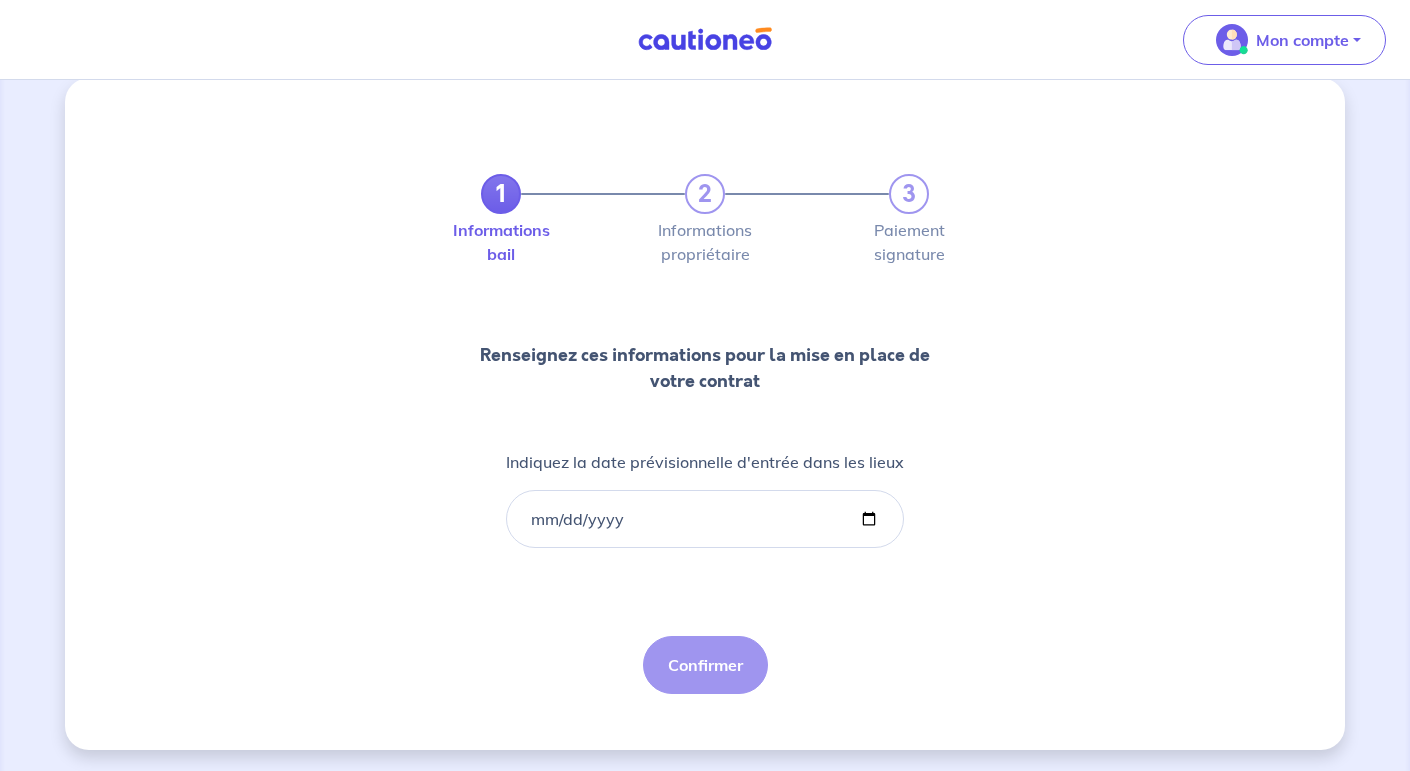 scroll, scrollTop: 0, scrollLeft: 0, axis: both 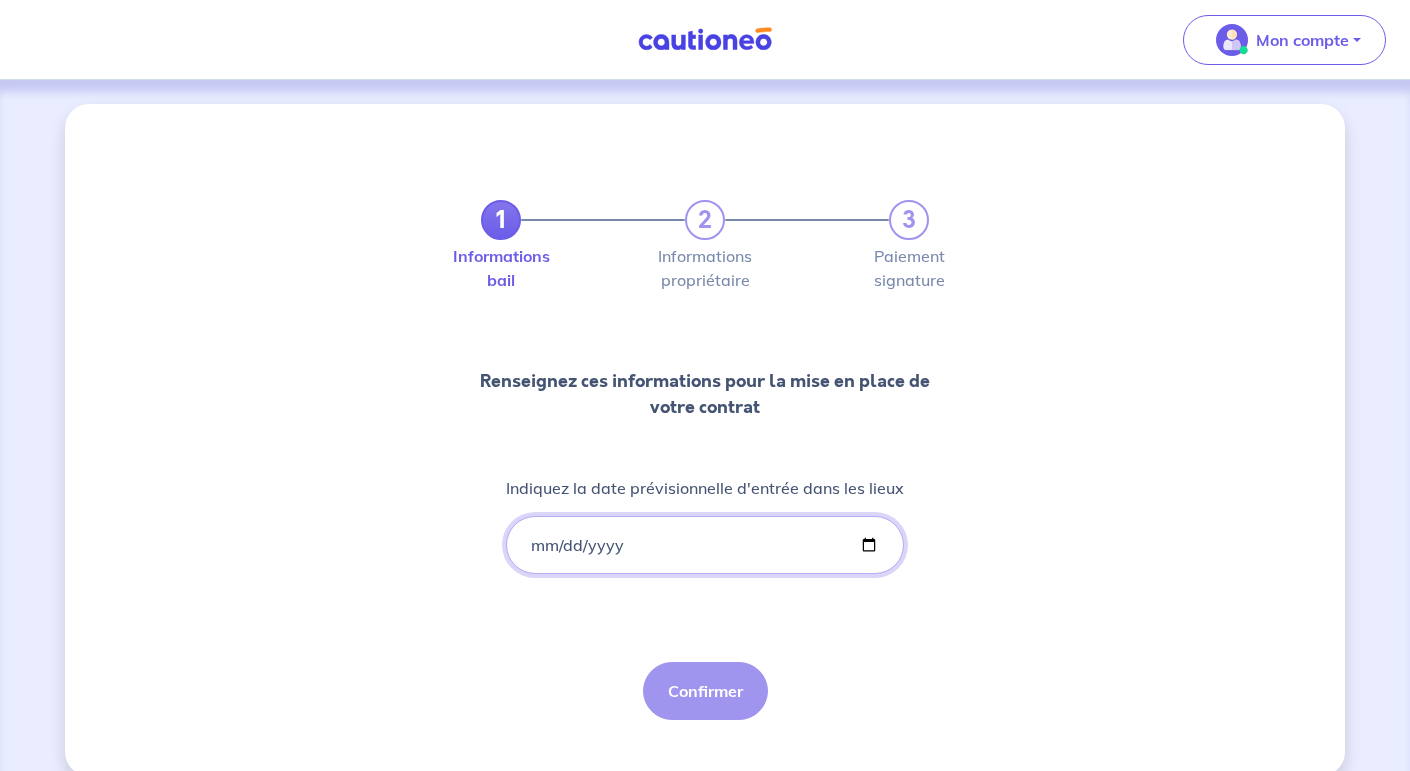click on "Indiquez la date prévisionnelle d'entrée dans les lieux" at bounding box center (705, 545) 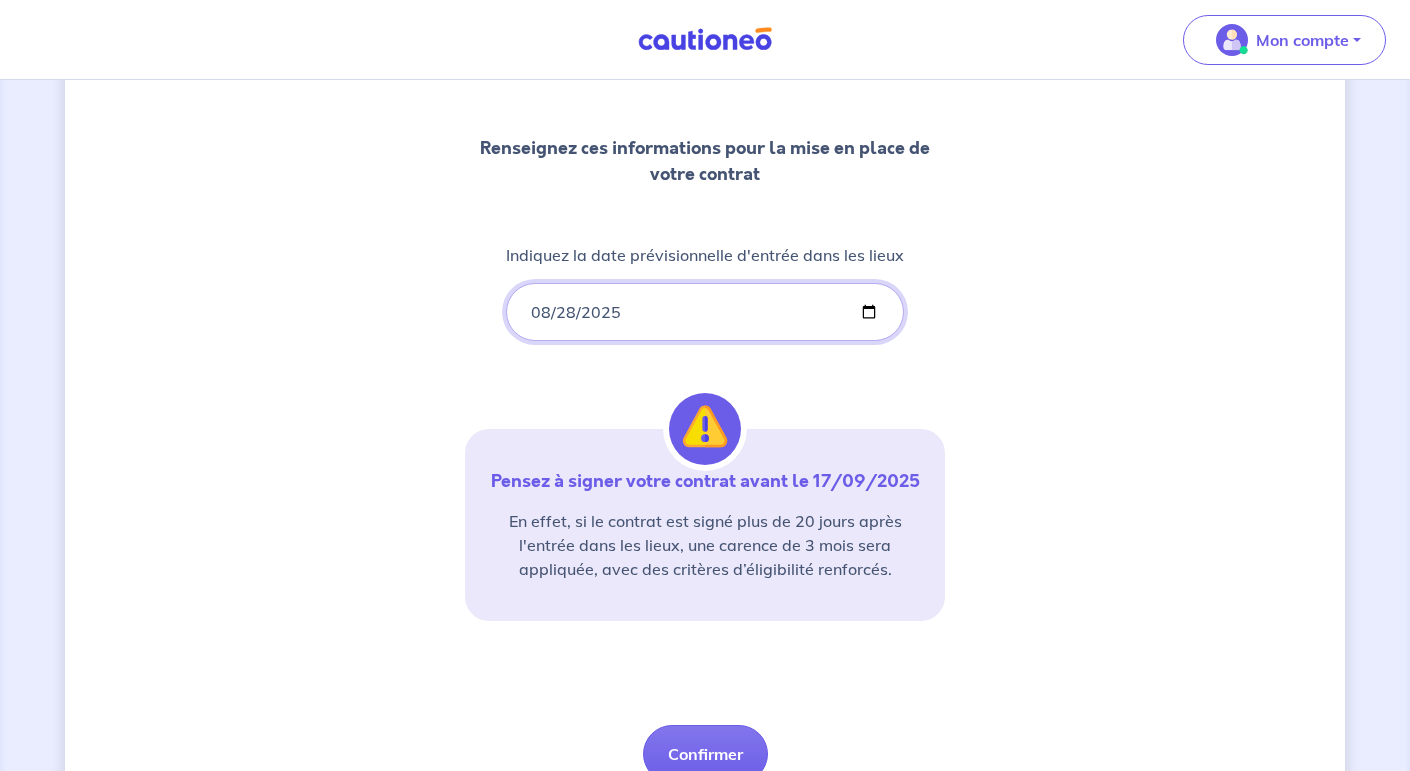 scroll, scrollTop: 323, scrollLeft: 0, axis: vertical 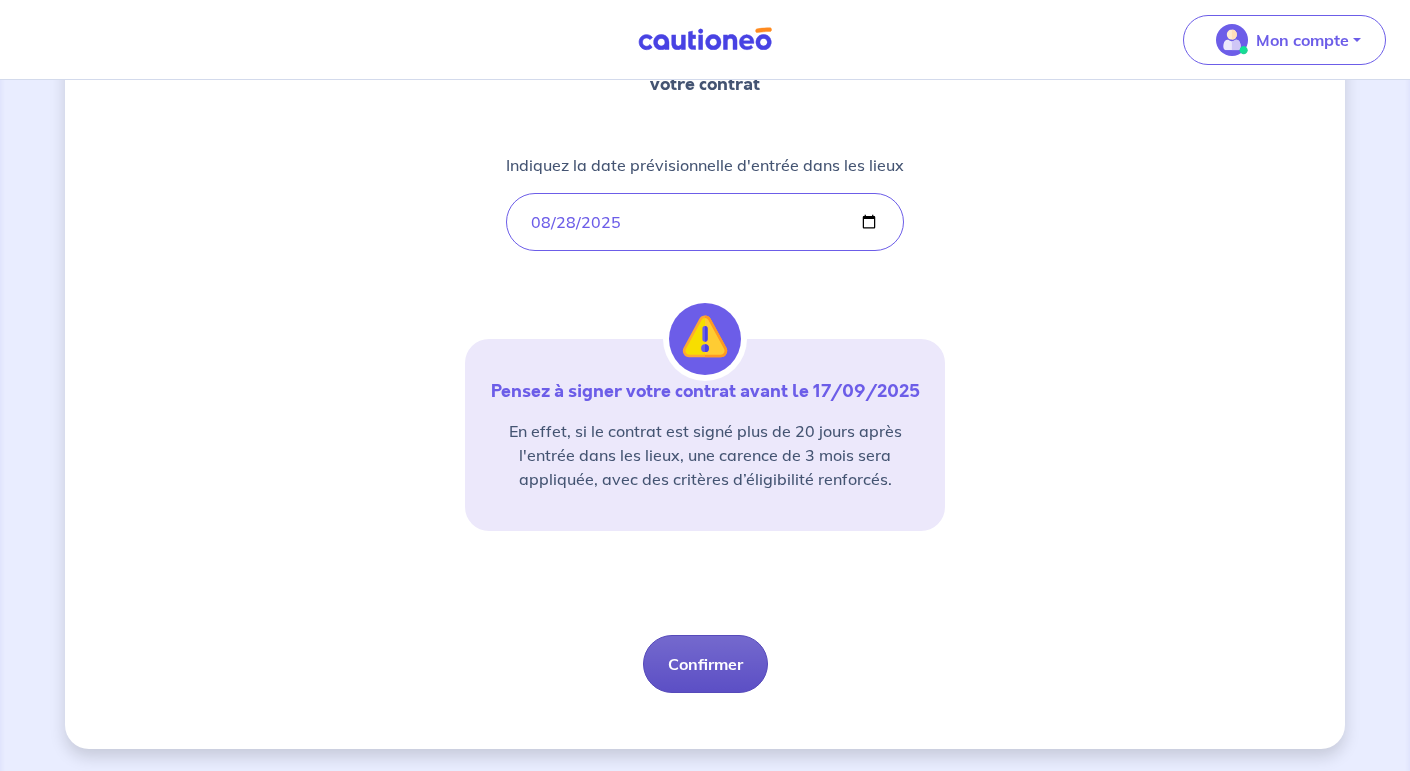 click on "Confirmer" at bounding box center [705, 664] 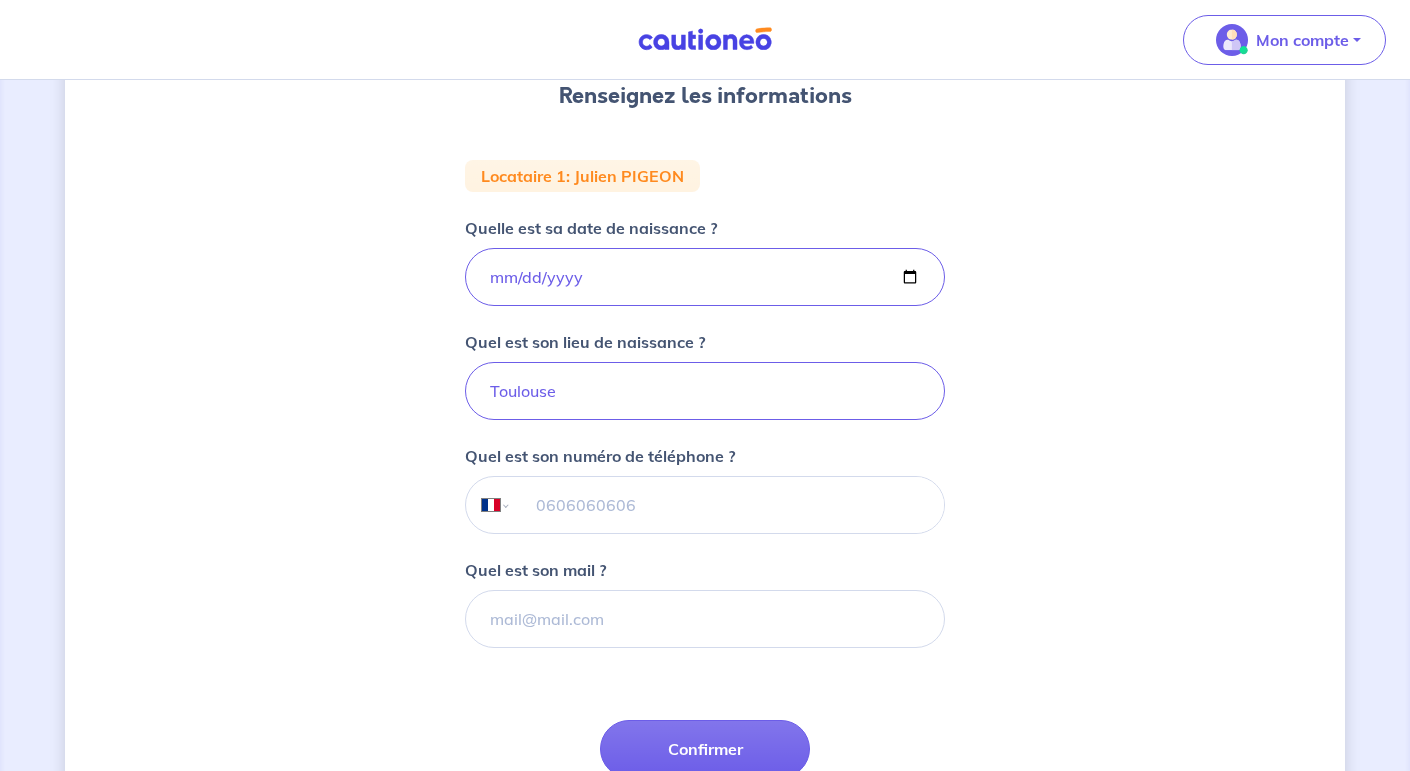 scroll, scrollTop: 290, scrollLeft: 0, axis: vertical 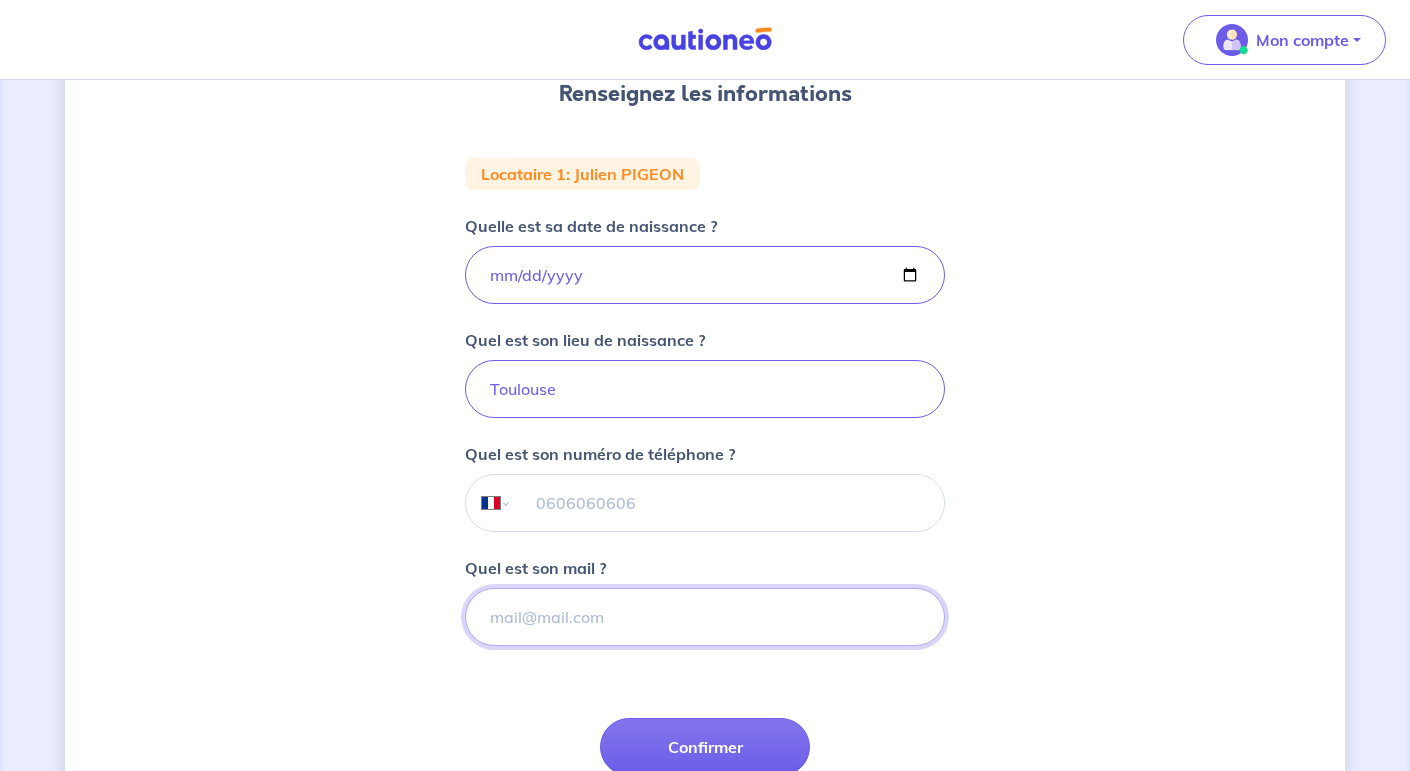 click on "Quel est son mail ?" at bounding box center [705, 617] 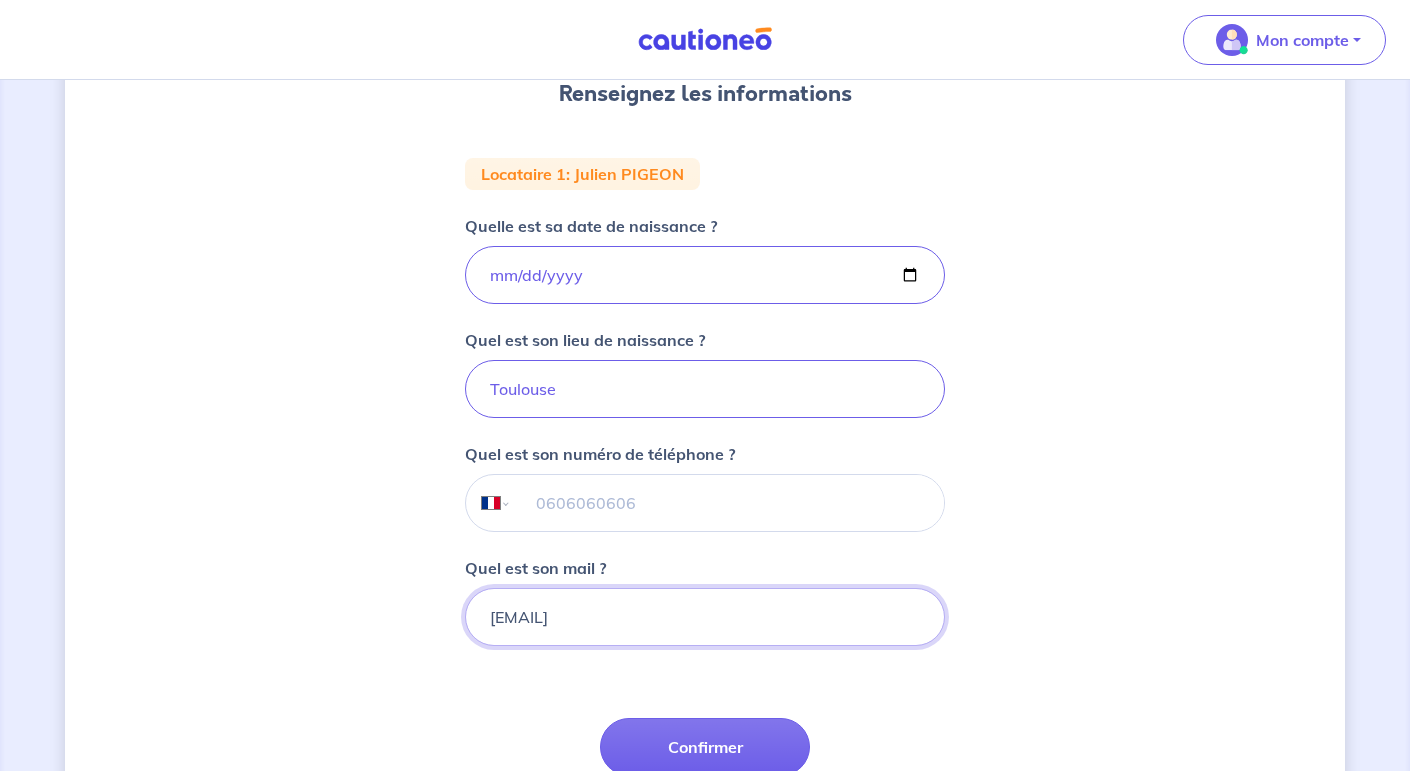 type on "[EMAIL]" 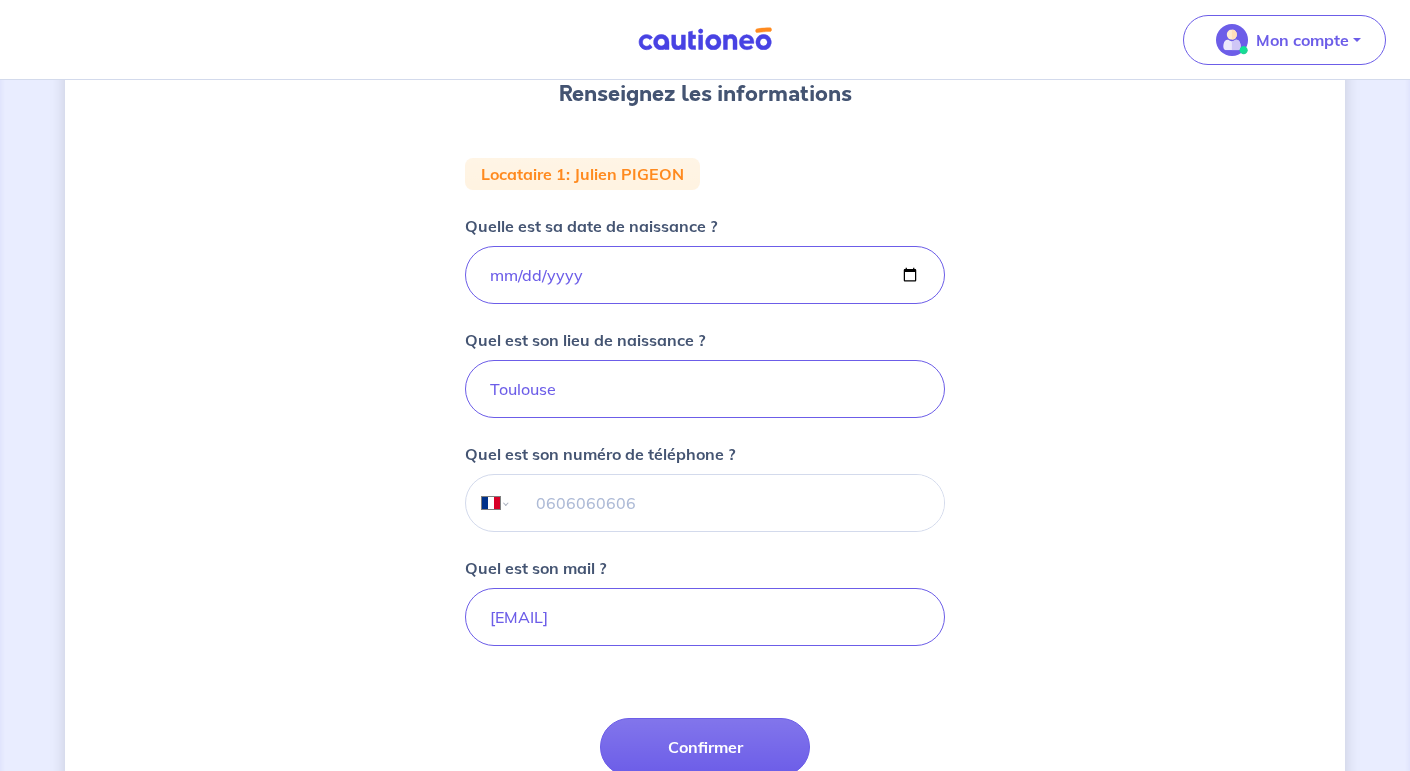 click at bounding box center (728, 503) 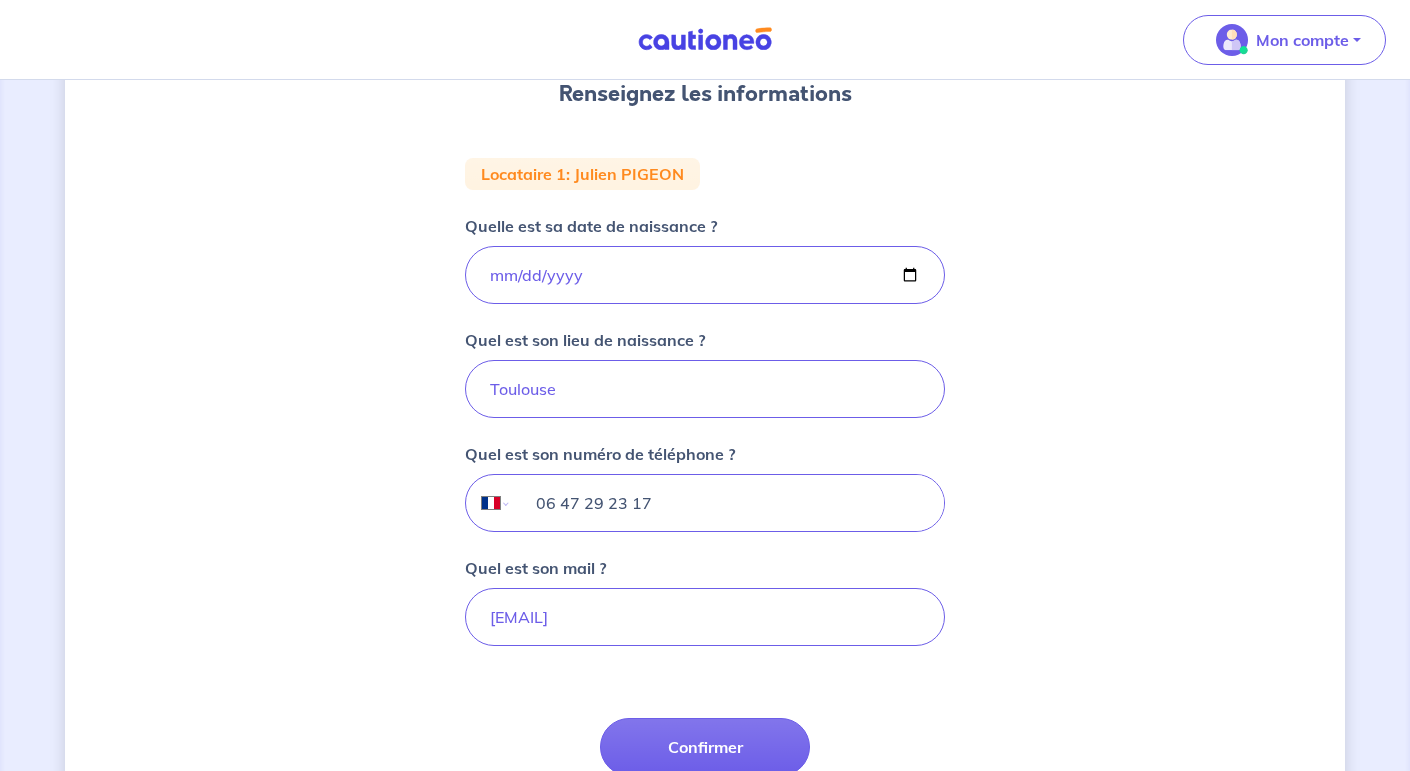 type on "06 47 29 23 17" 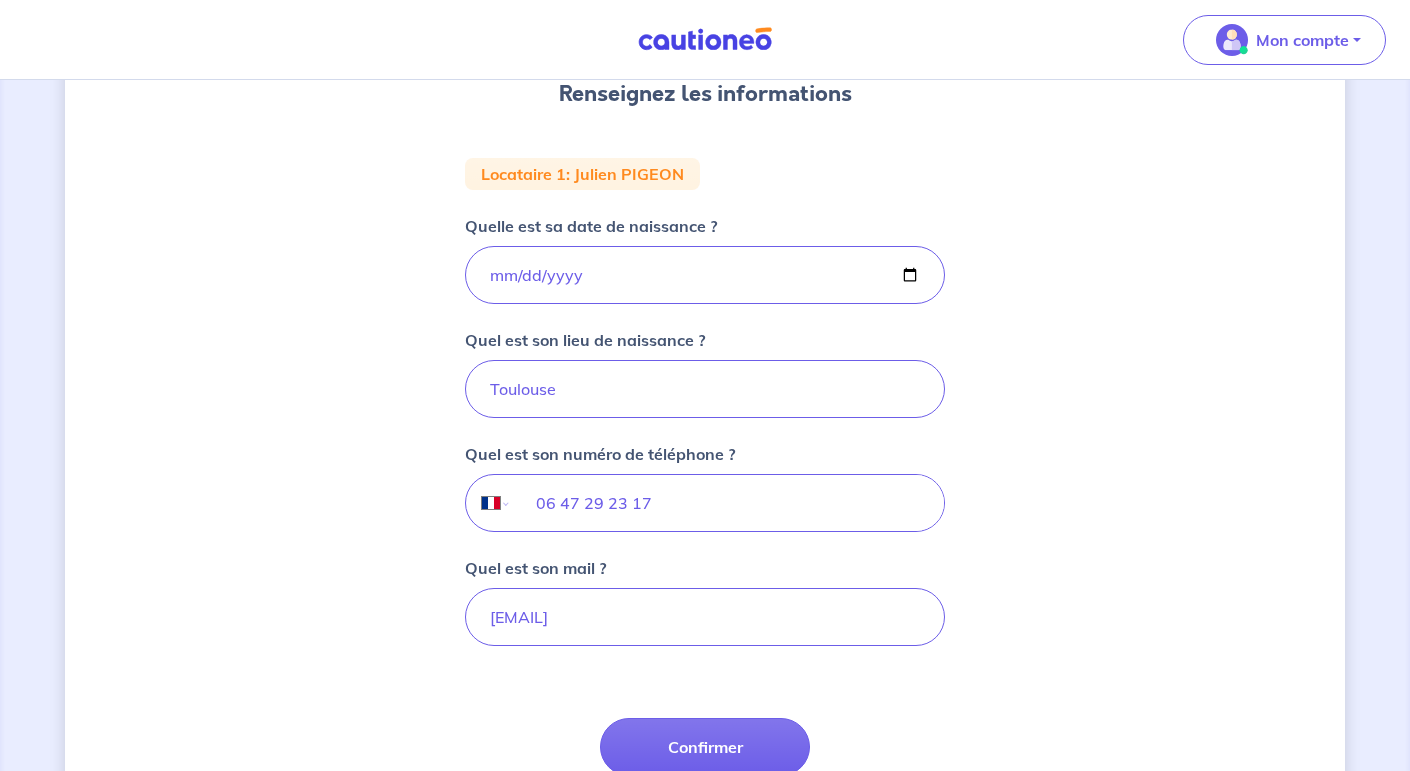 click on "1 2 3 Informations
bail Informations propriétaire Paiement signature Renseignez les informations Locataire 1 : [FIRST] [LAST]   Quelle est sa date de naissance ? [DATE] Quel est son lieu de naissance ? [CITY] Quel est son numéro de téléphone ? International Afghanistan Afrique du Sud Albanie Algérie Allemagne Andorre Angola Anguilla Antigua et Barbuda Arabie Saoudite Argentine Arménie Aruba Australie Autriche Azerbaïdjan Bahamas Bahreïn Bangladesh Barbade Belgique Belize Bénin Bermudes Bhoutan Biélorussie Bolivie Bosnie-Herzégovine Botswana Brésil Brunei Bulgarie Burkina Faso Burundi Cambodge Cameroun Canada Cayman Centrafrique Chili Chine (République populaire) Chypre Colombie Comores Congo (République) Corée, République (Corée du Sud) Corée, République populaire démocratique (Corée du Nord) Costa Rica Côte d'Ivoire Croatie Cuba Curaçao Danemark Djibouti Dominicaine (République) Dominique Égypte El Salvador Émirats Arabes Unis Equateur Erythrée Espagne Fidji" at bounding box center (705, 368) 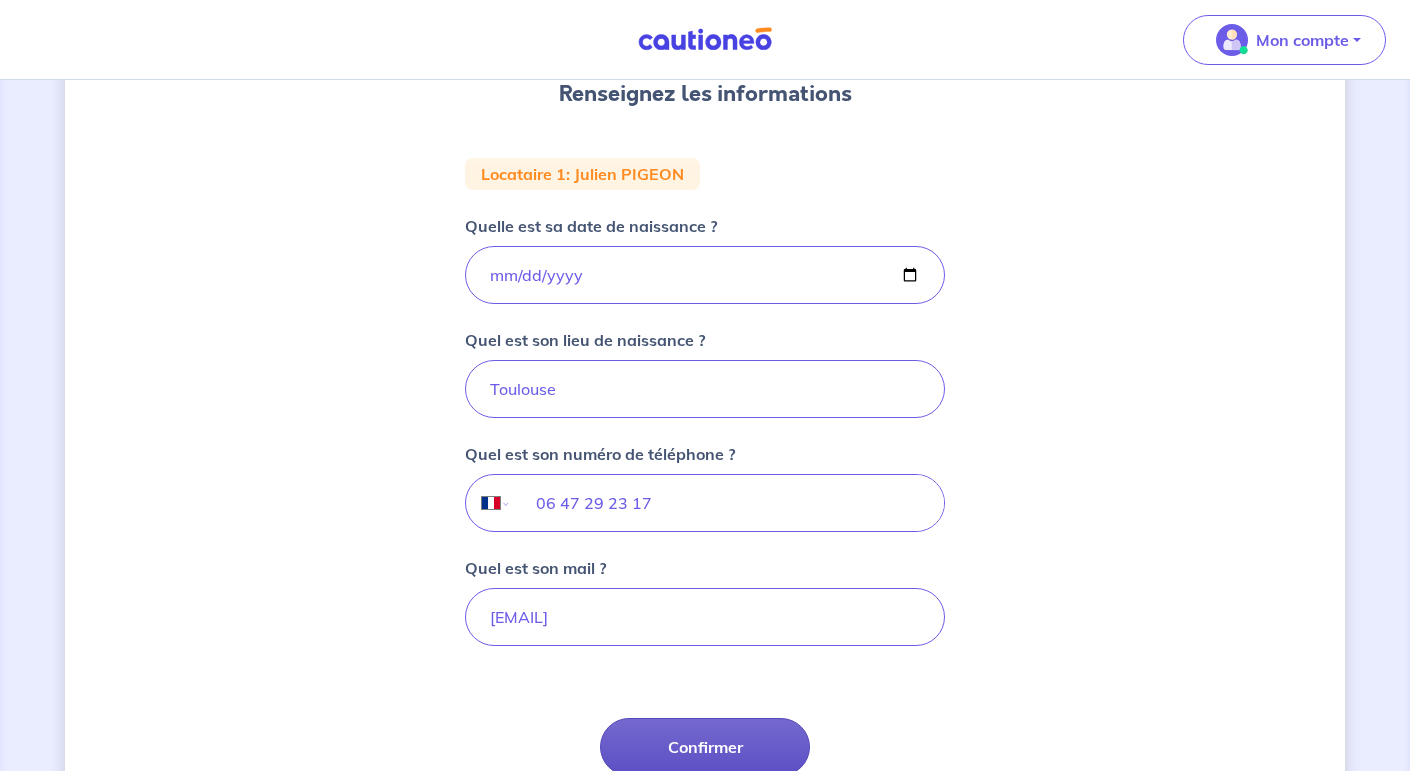 click on "Confirmer" at bounding box center [705, 747] 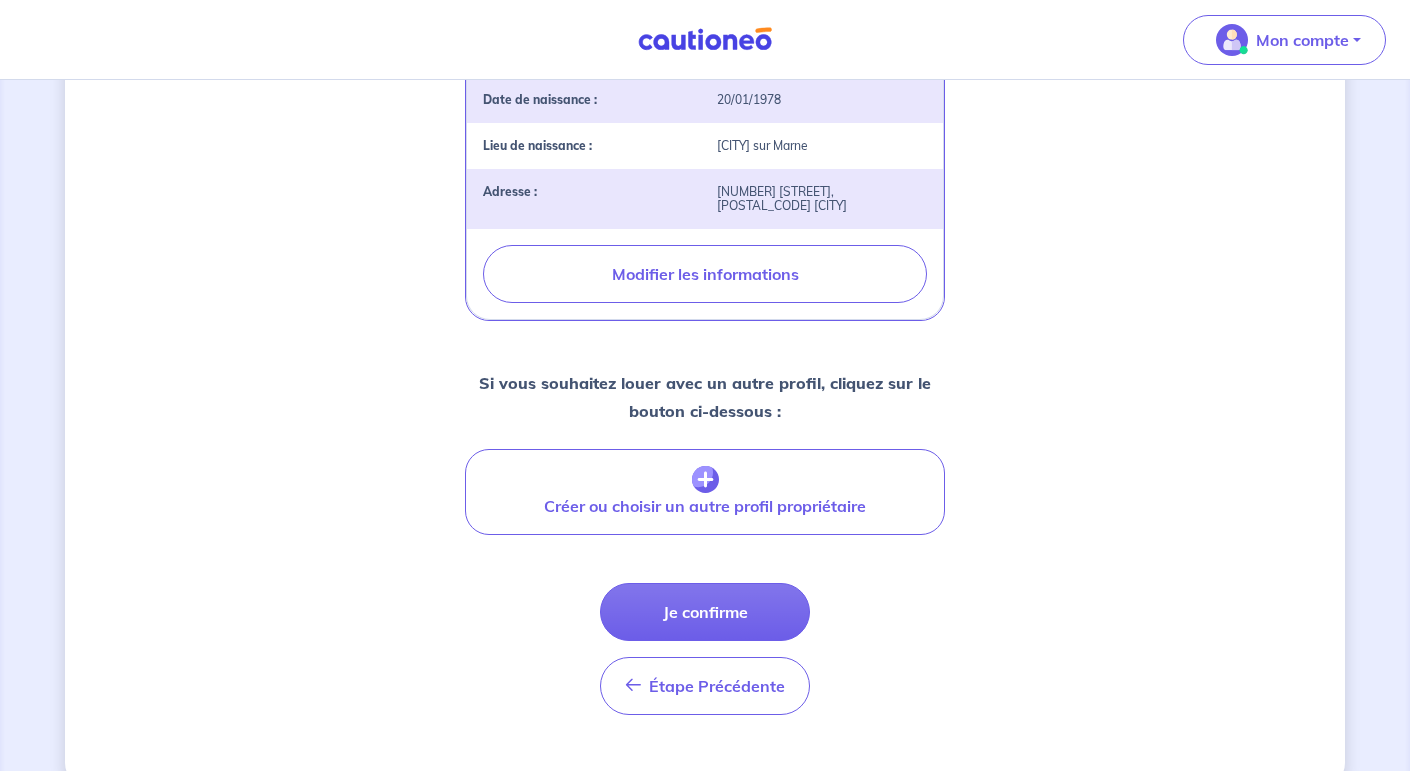scroll, scrollTop: 708, scrollLeft: 0, axis: vertical 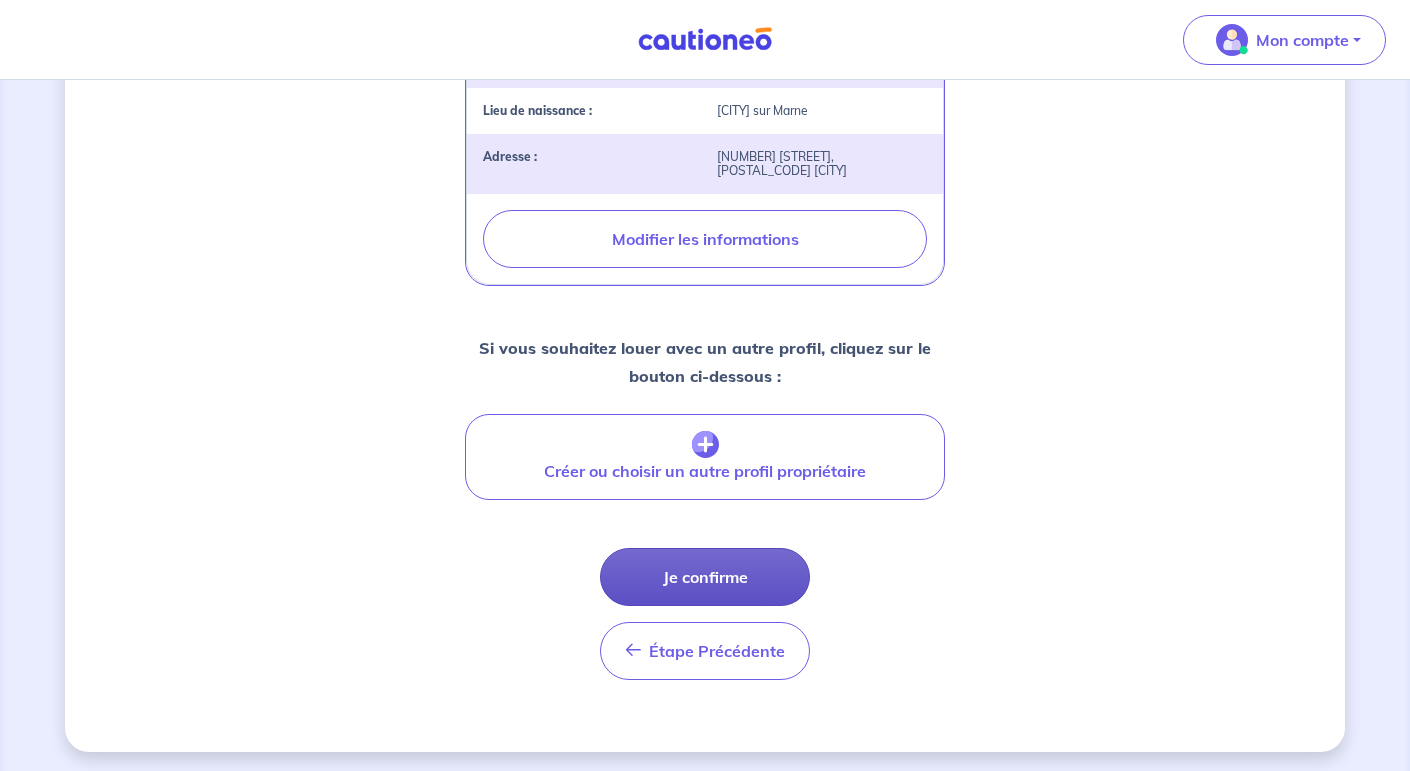 click on "Je confirme" at bounding box center (705, 577) 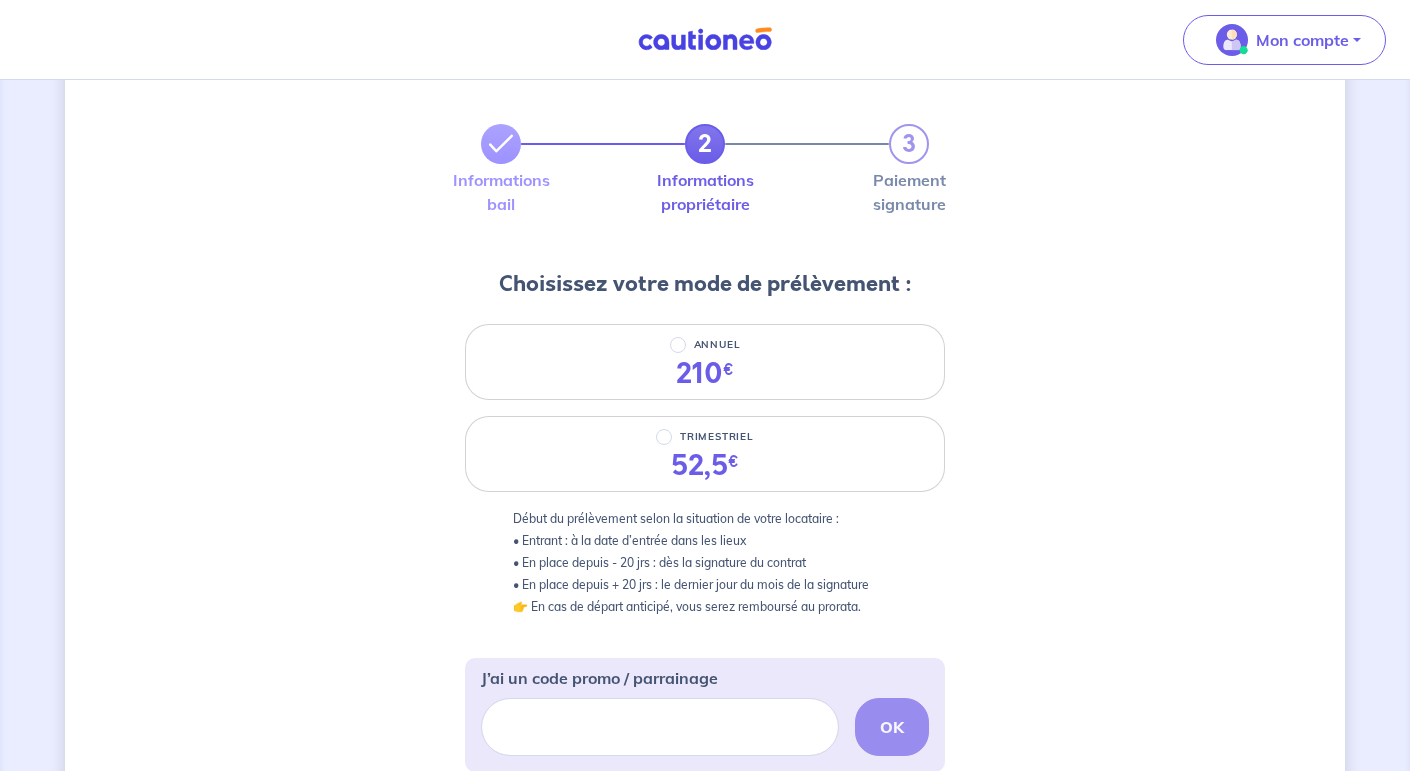 scroll, scrollTop: 102, scrollLeft: 0, axis: vertical 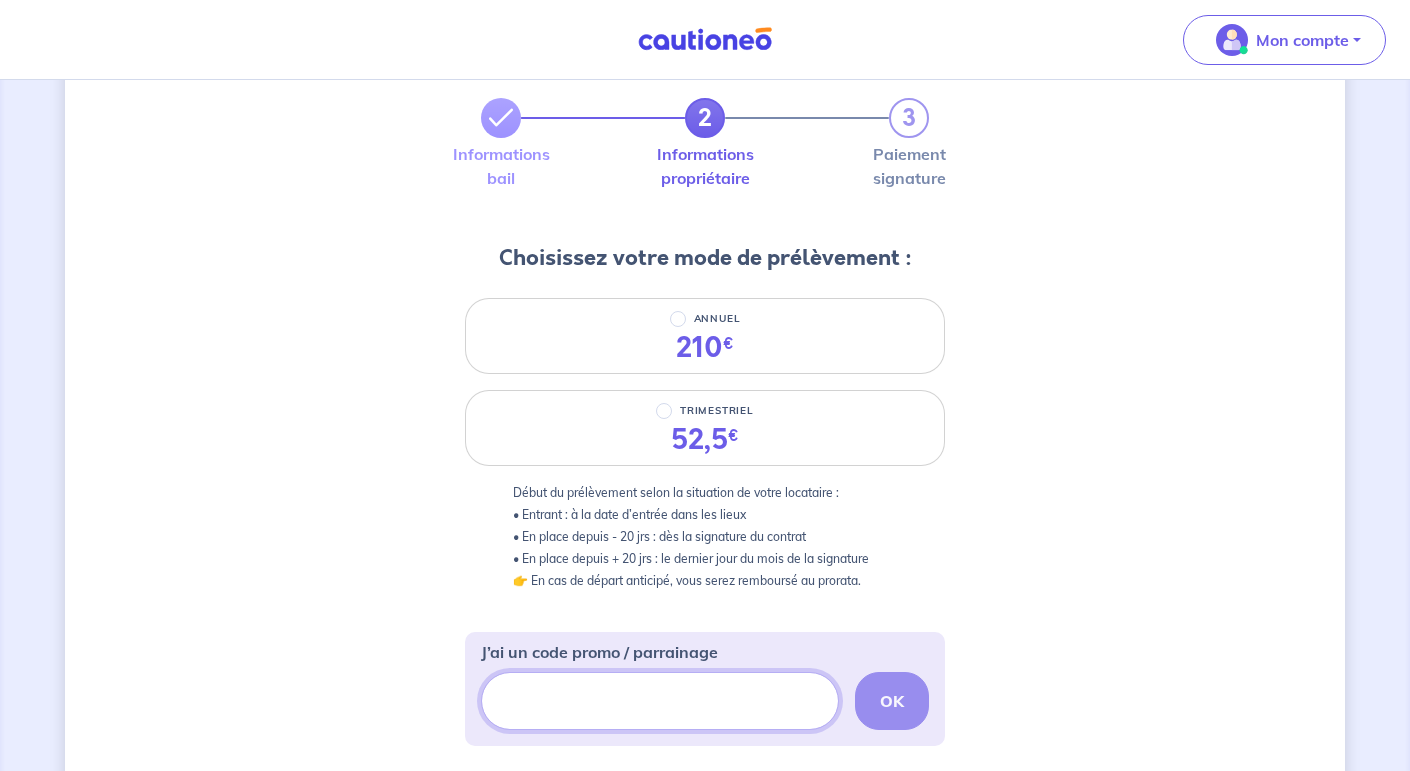 click on "J’ai un code promo / parrainage" at bounding box center (660, 701) 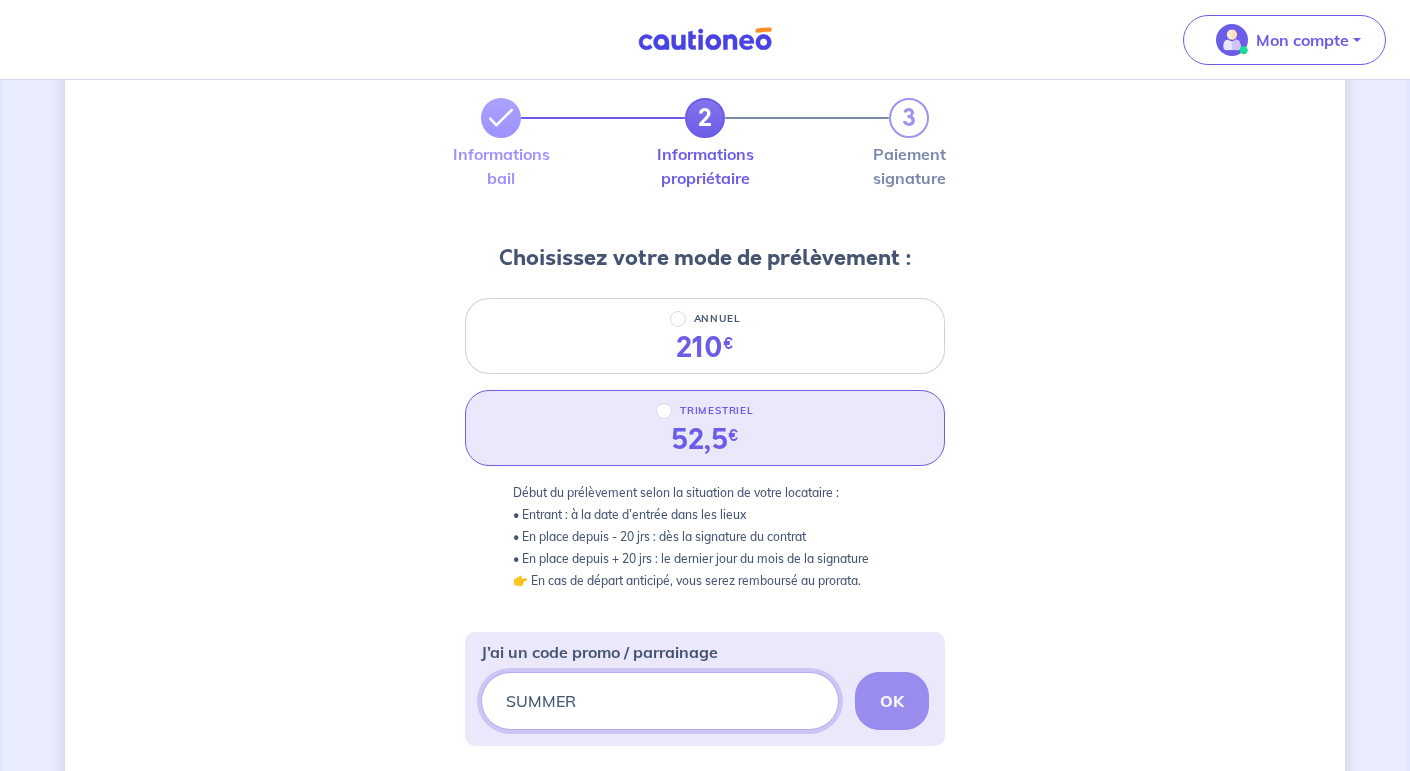 type on "SUMMER" 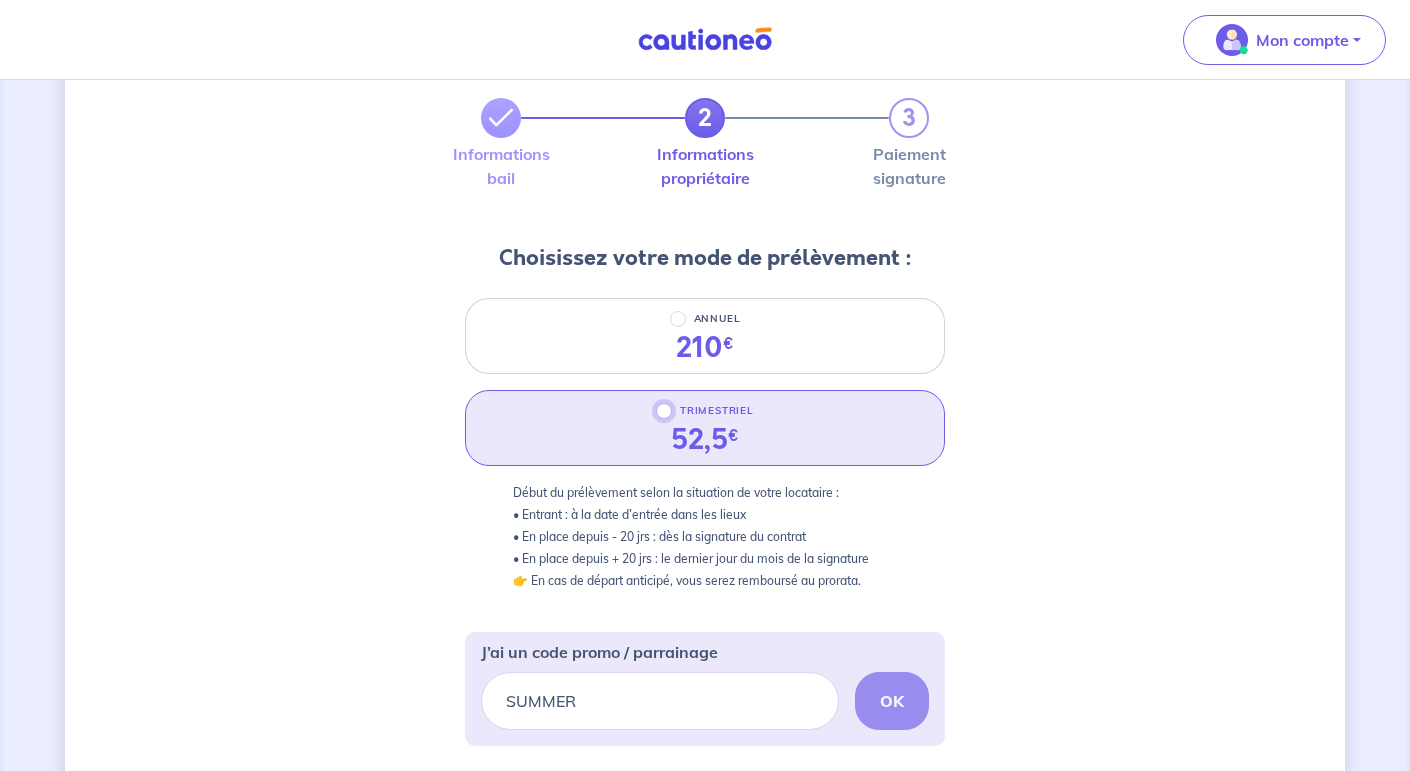 click on "TRIMESTRIEL" at bounding box center (664, 411) 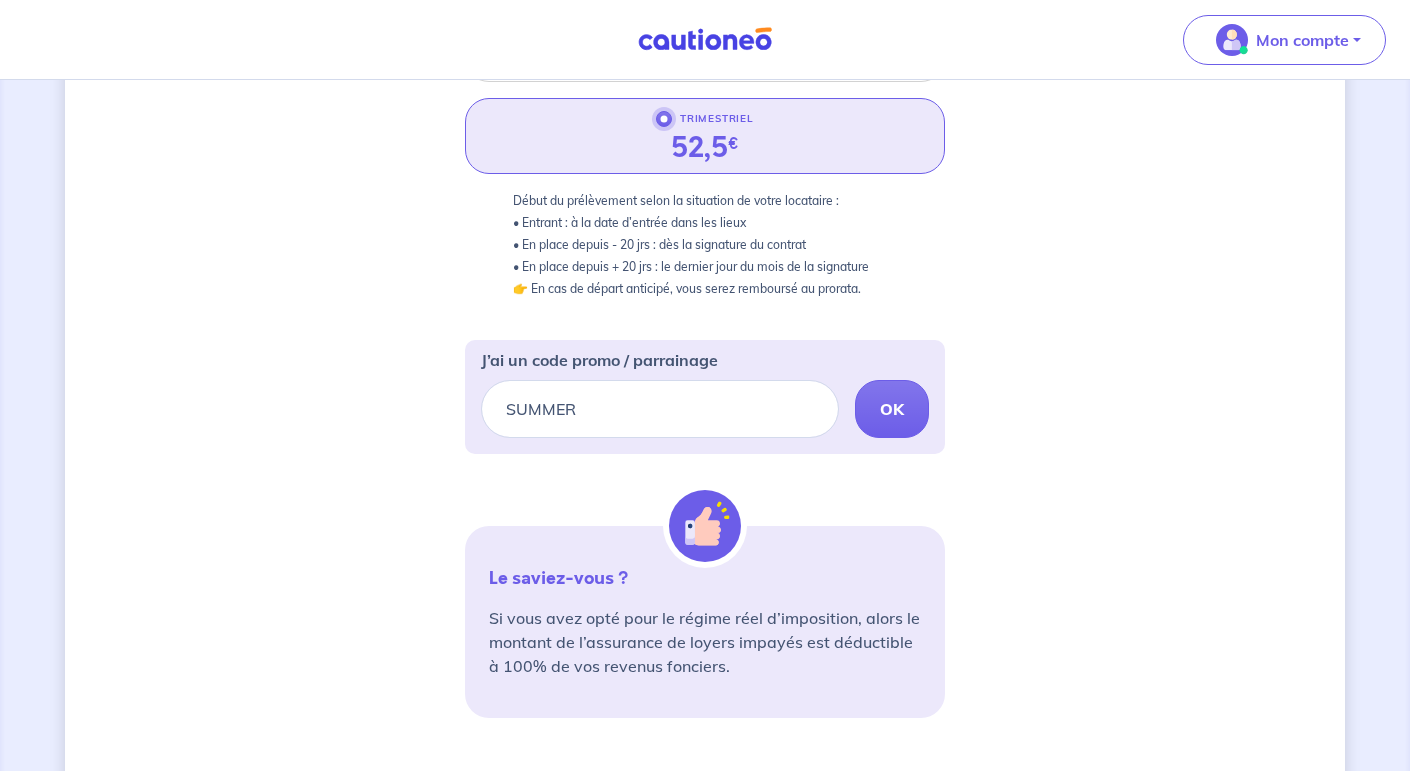 scroll, scrollTop: 395, scrollLeft: 0, axis: vertical 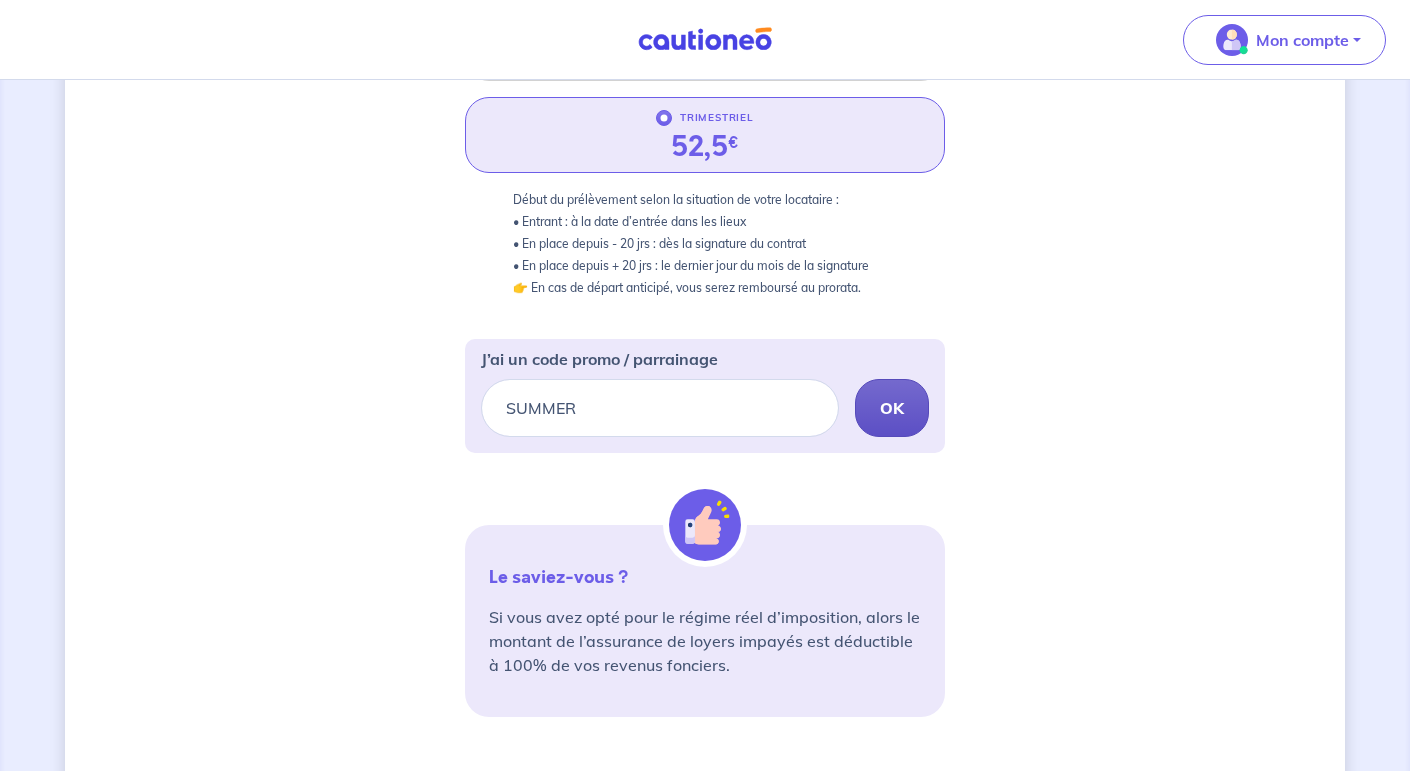 click on "OK" at bounding box center (892, 408) 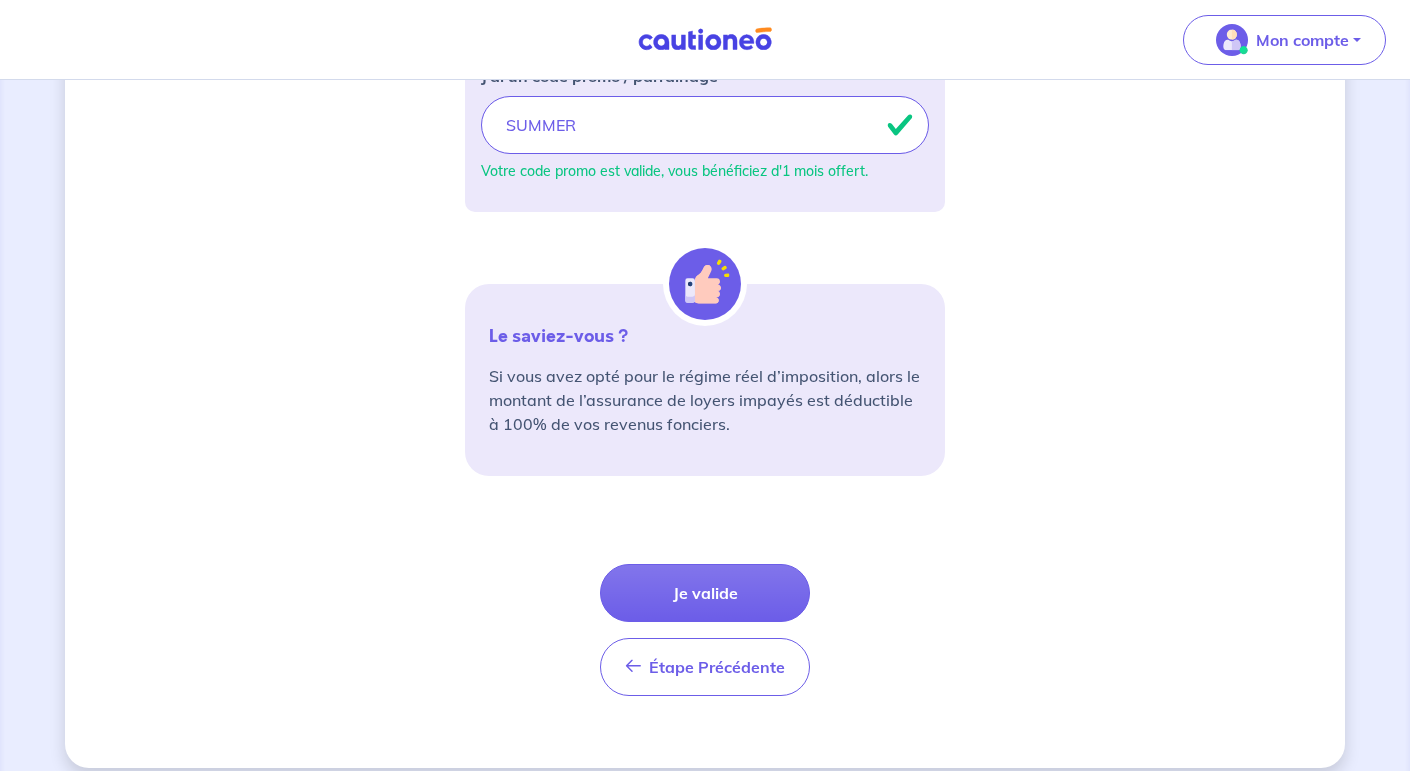 scroll, scrollTop: 695, scrollLeft: 0, axis: vertical 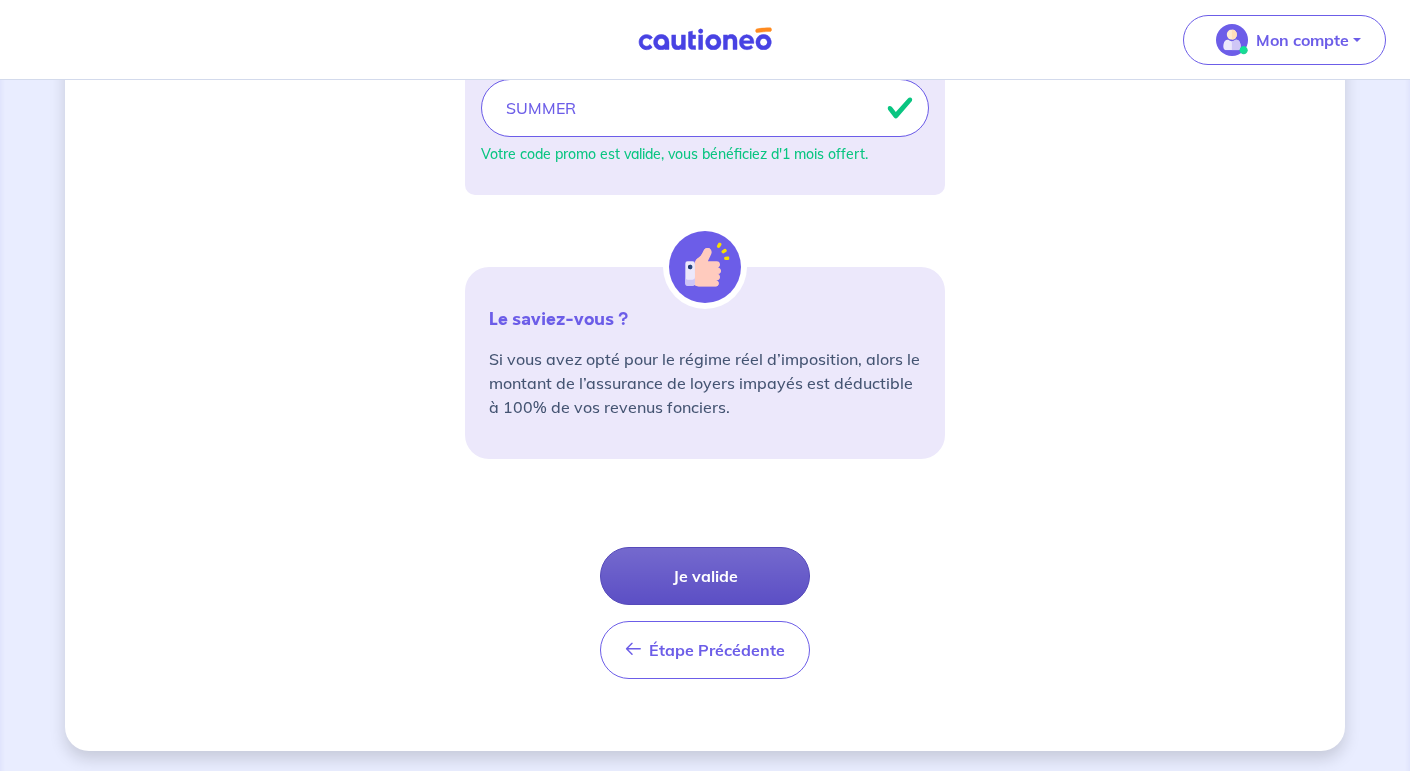 click on "Je valide" at bounding box center (705, 576) 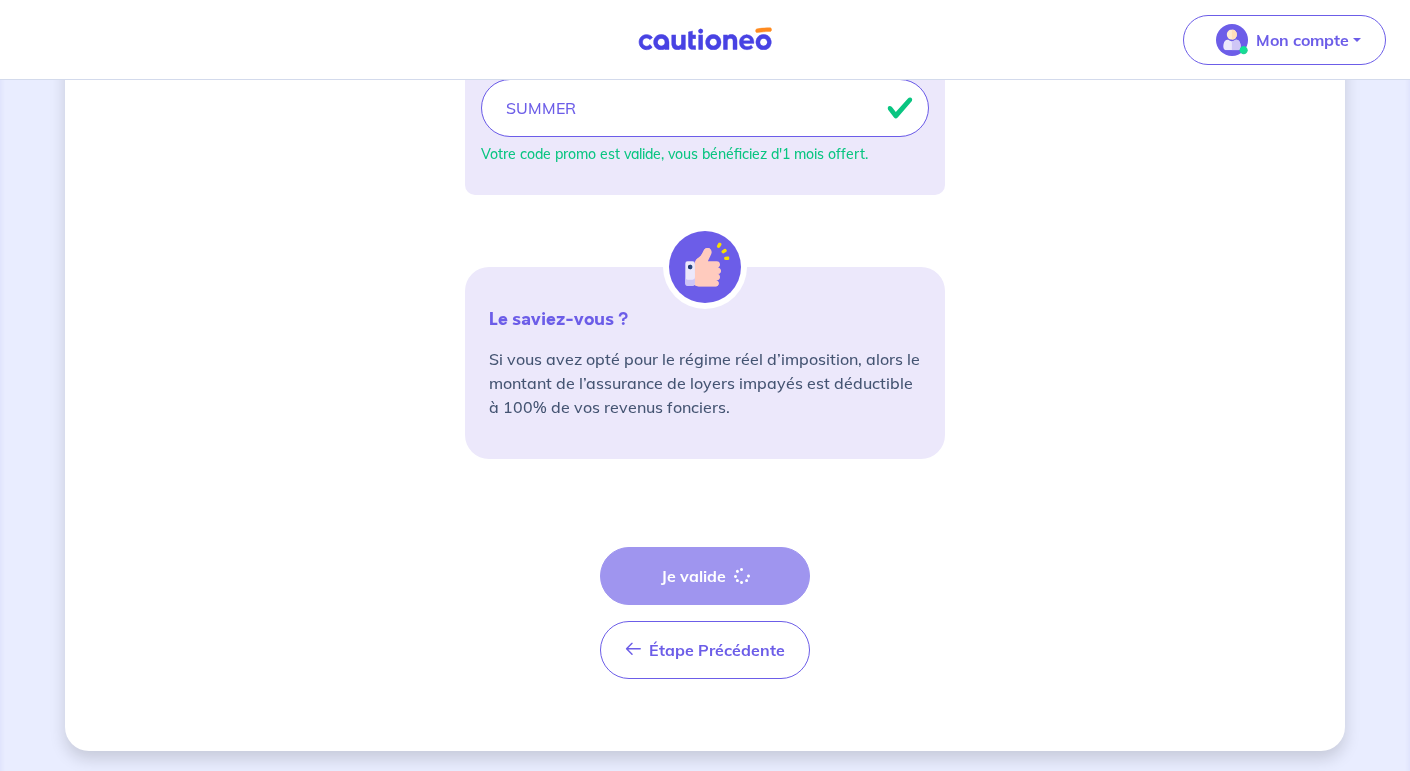 scroll, scrollTop: 0, scrollLeft: 0, axis: both 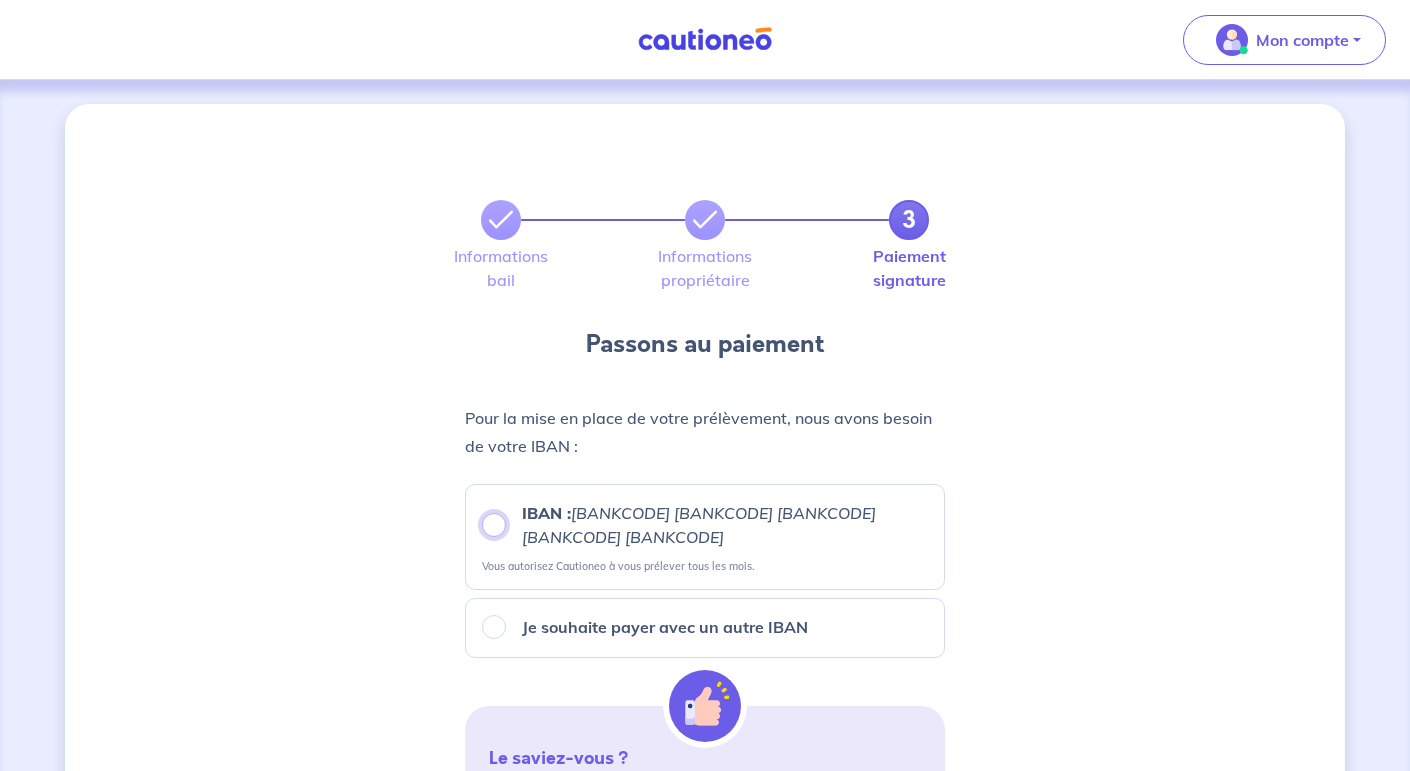 click on "IBAN :  FRXX XXXX XXXX XXXX XXXX" at bounding box center [494, 525] 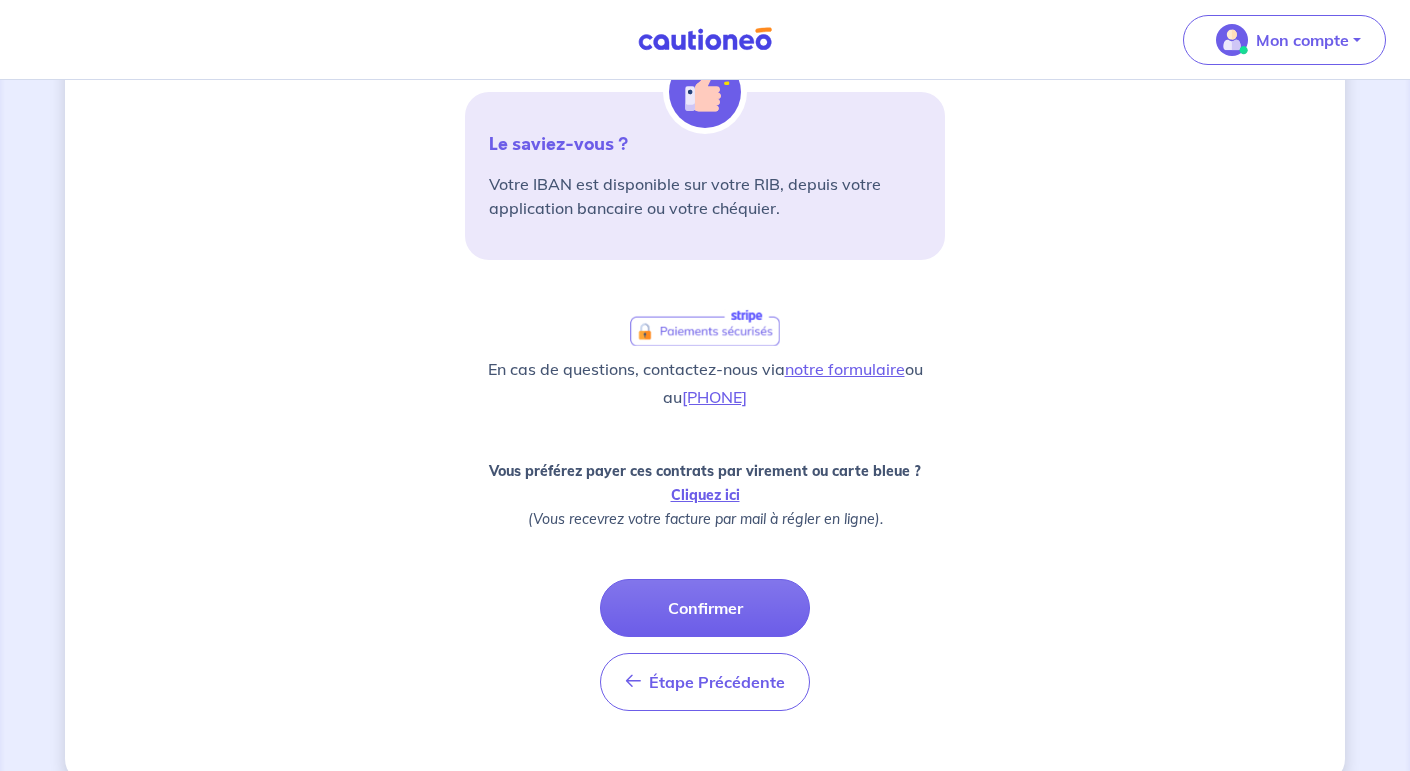 scroll, scrollTop: 616, scrollLeft: 0, axis: vertical 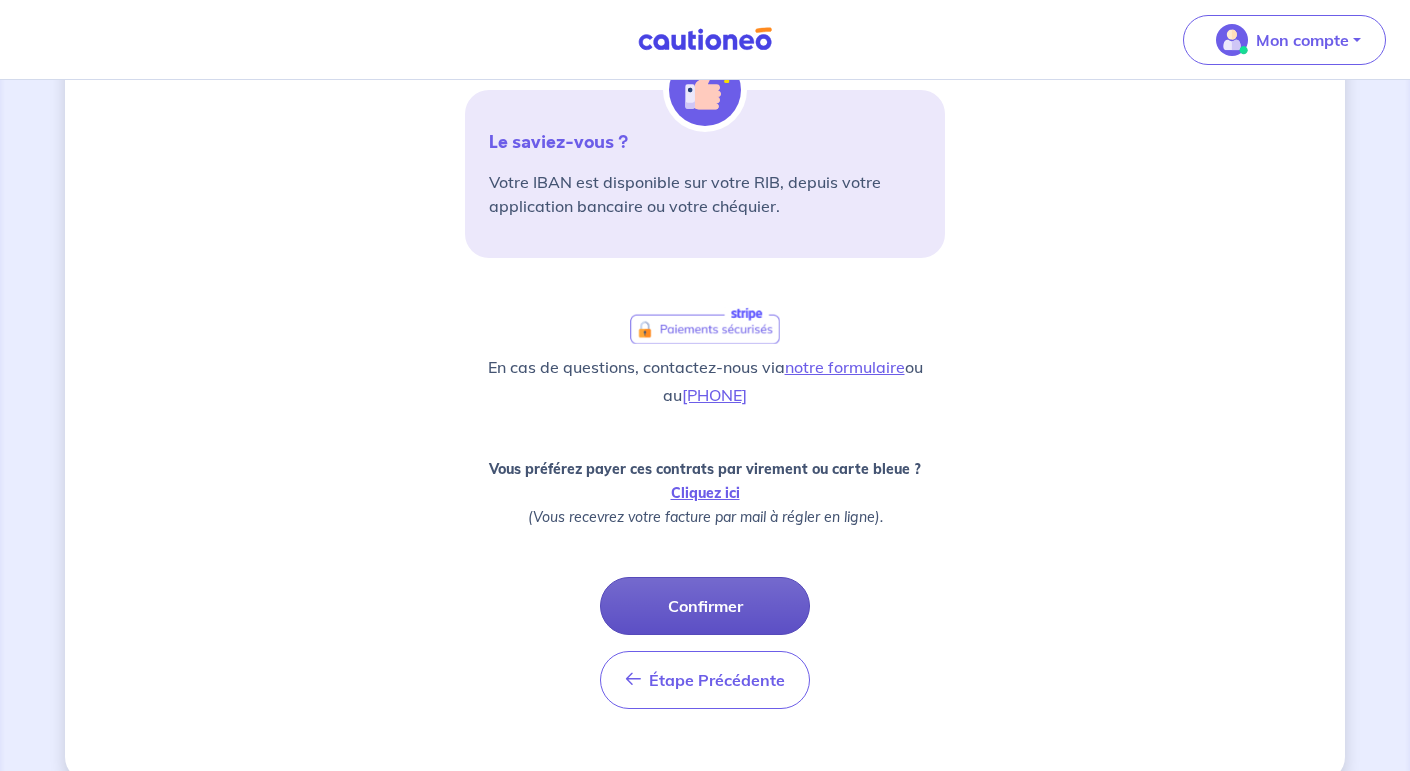 click on "Confirmer" at bounding box center (705, 606) 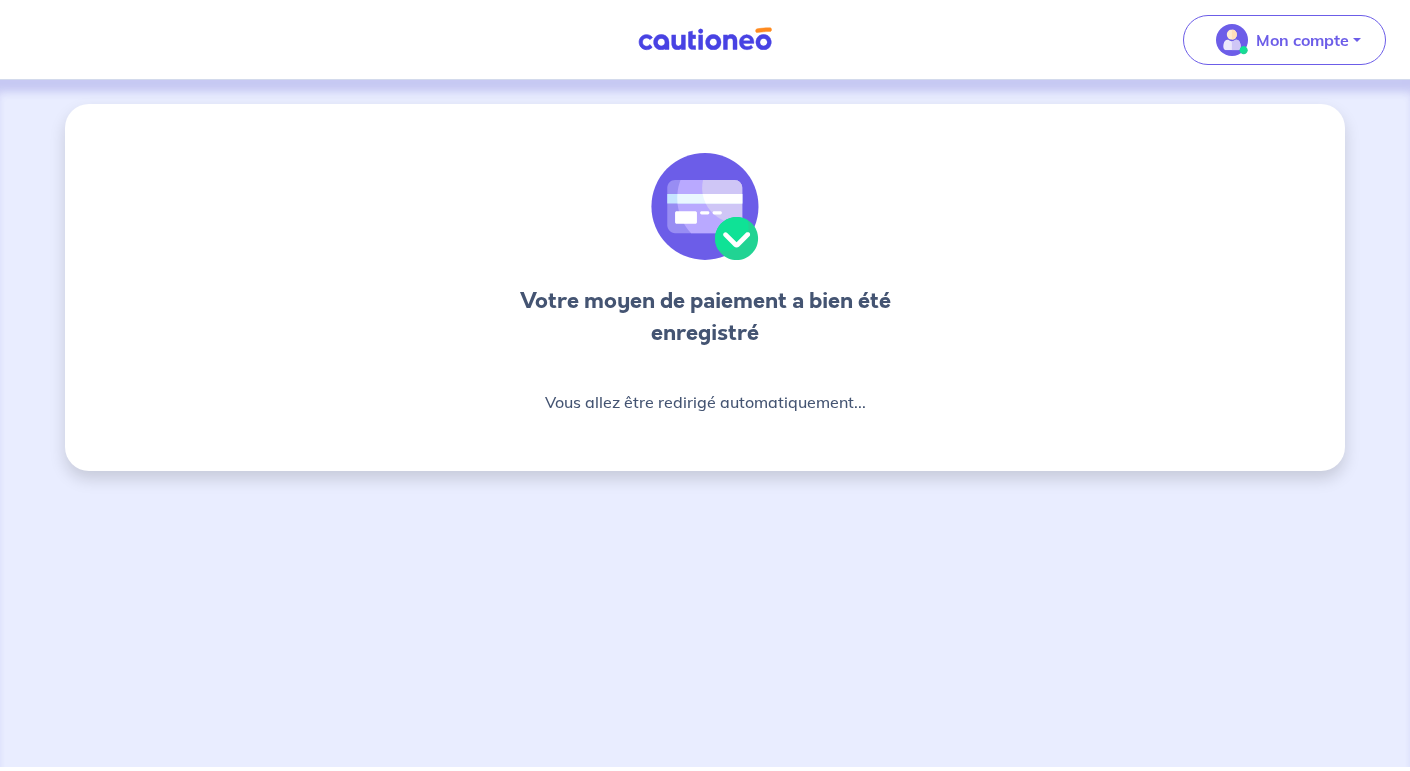 scroll, scrollTop: 0, scrollLeft: 0, axis: both 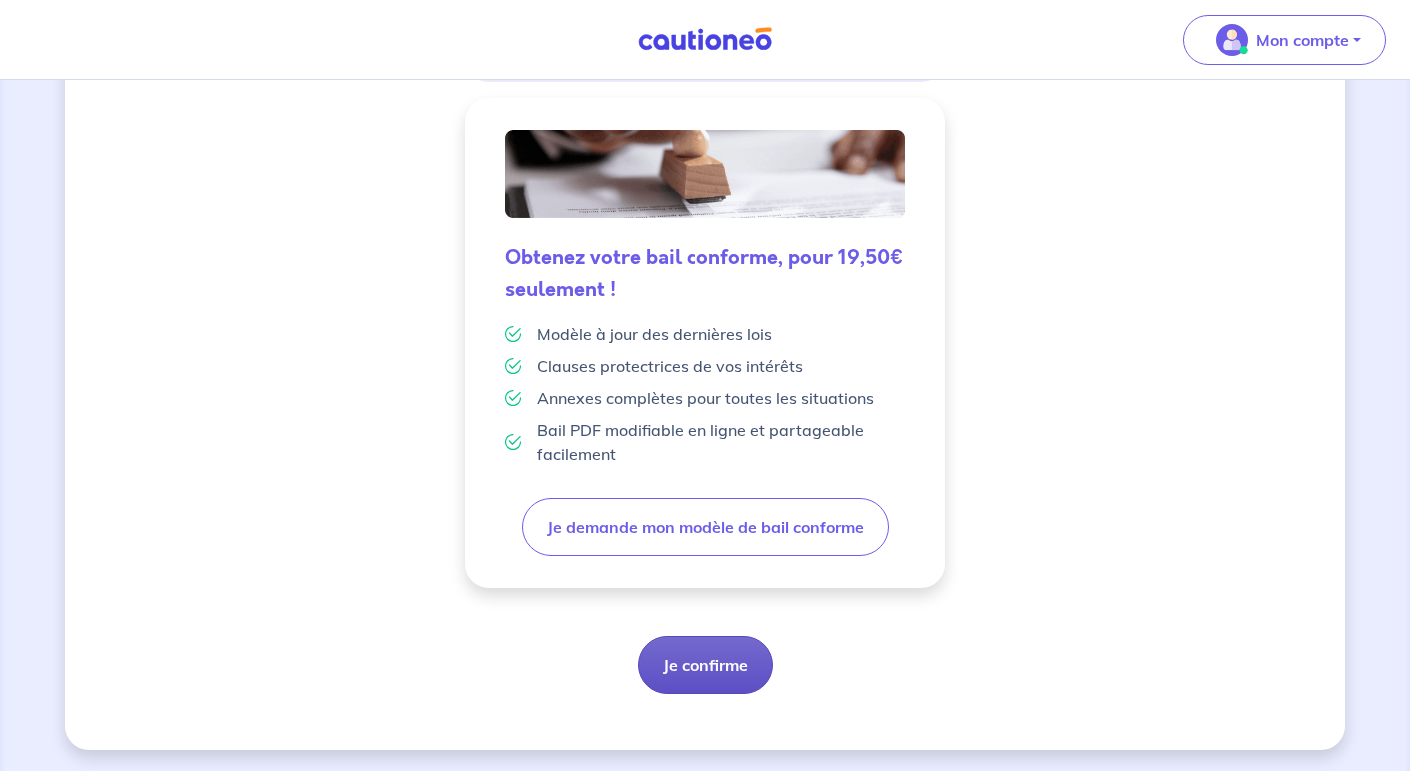 click on "Je confirme" at bounding box center [705, 665] 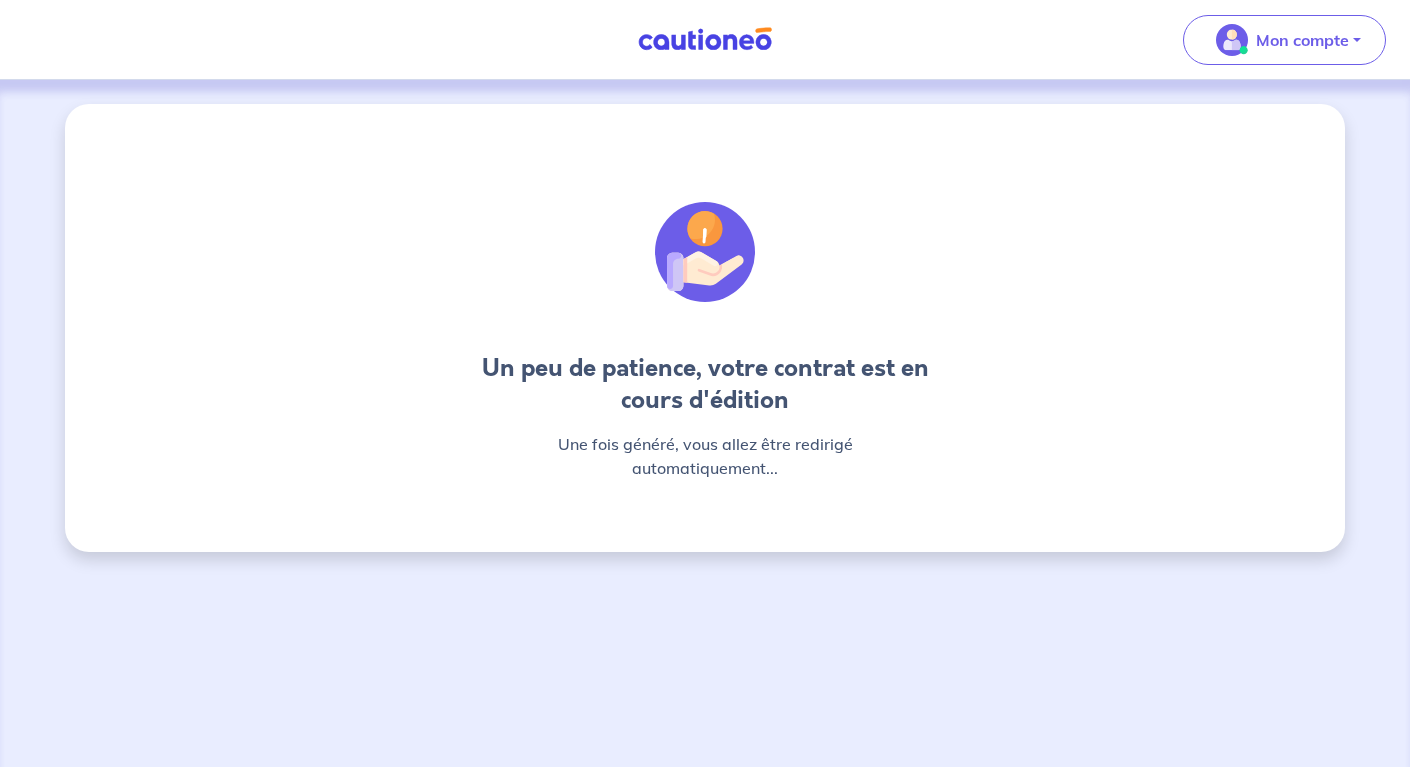 scroll, scrollTop: 0, scrollLeft: 0, axis: both 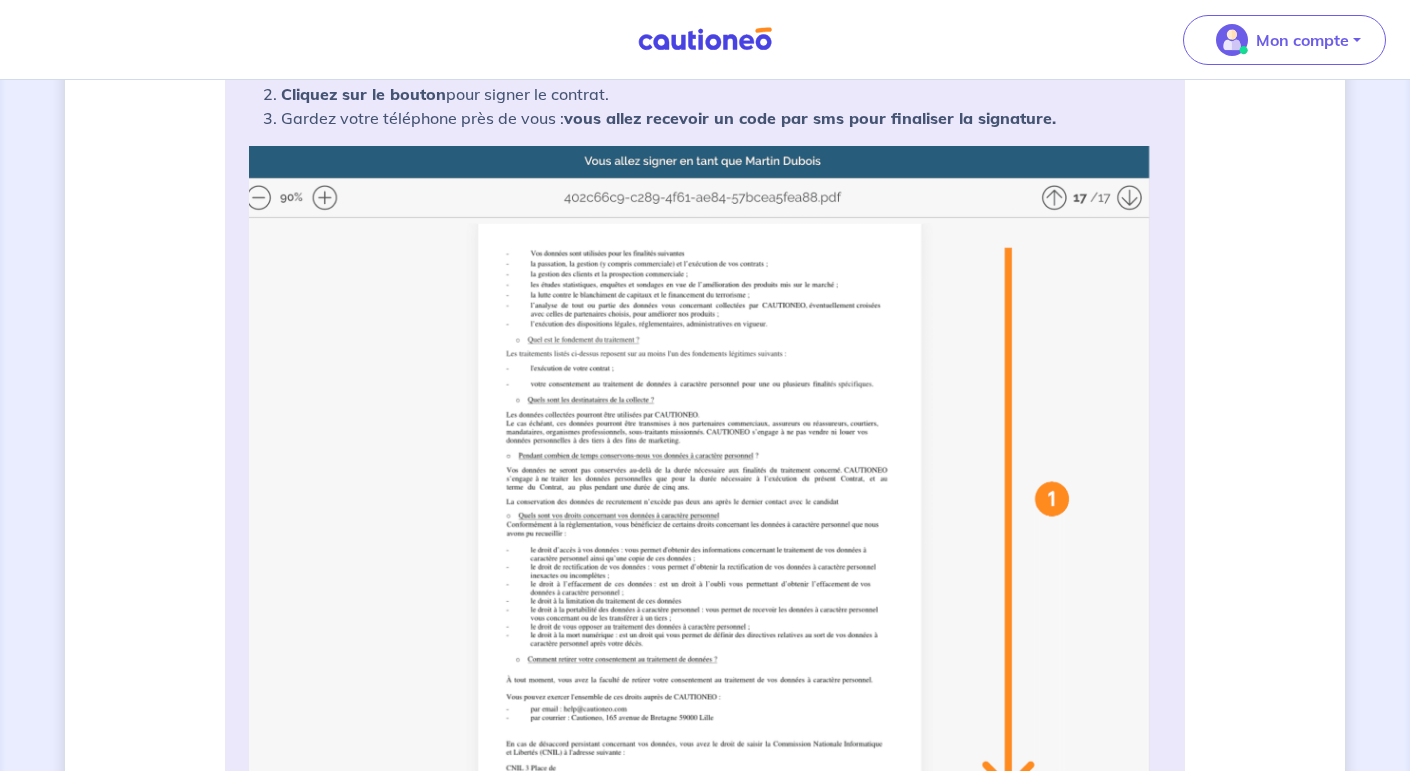 click at bounding box center [705, 543] 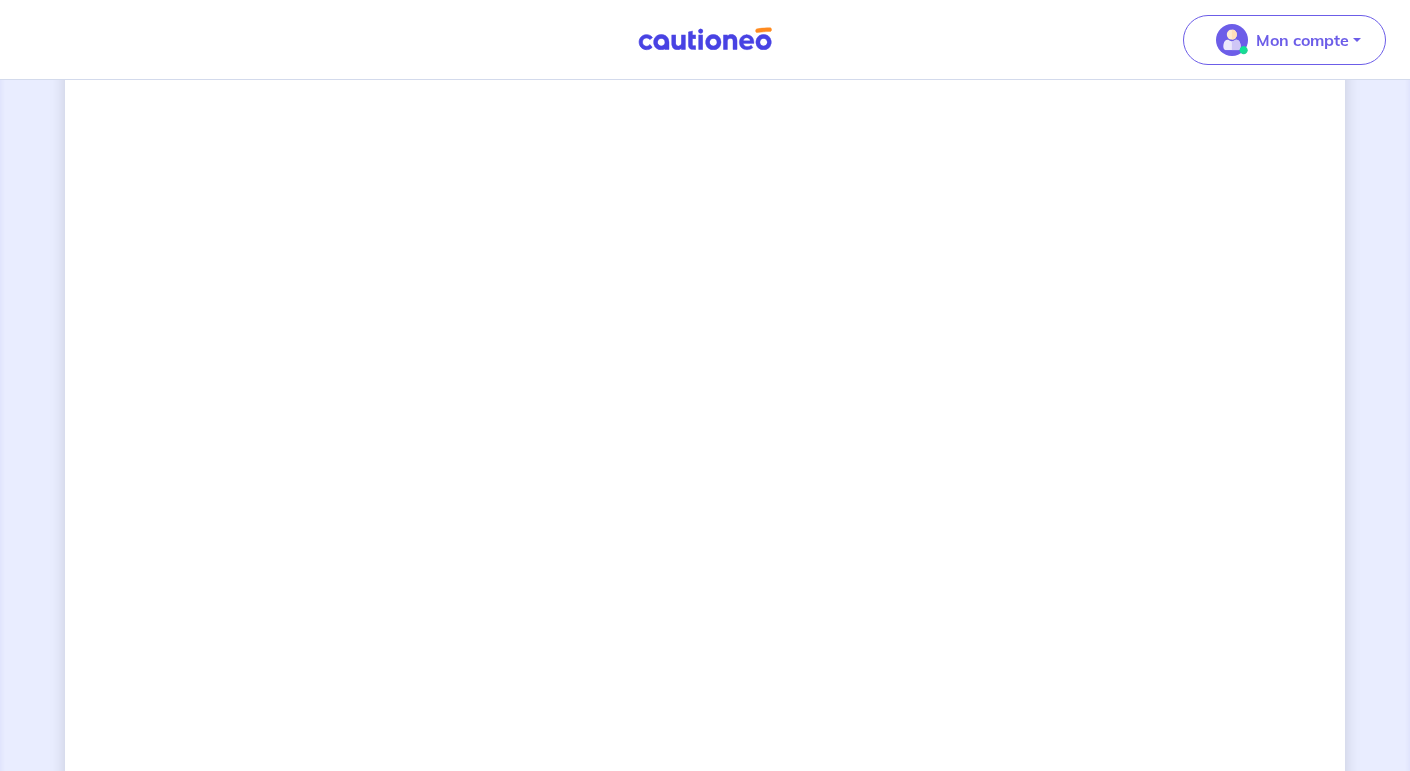 scroll, scrollTop: 1386, scrollLeft: 0, axis: vertical 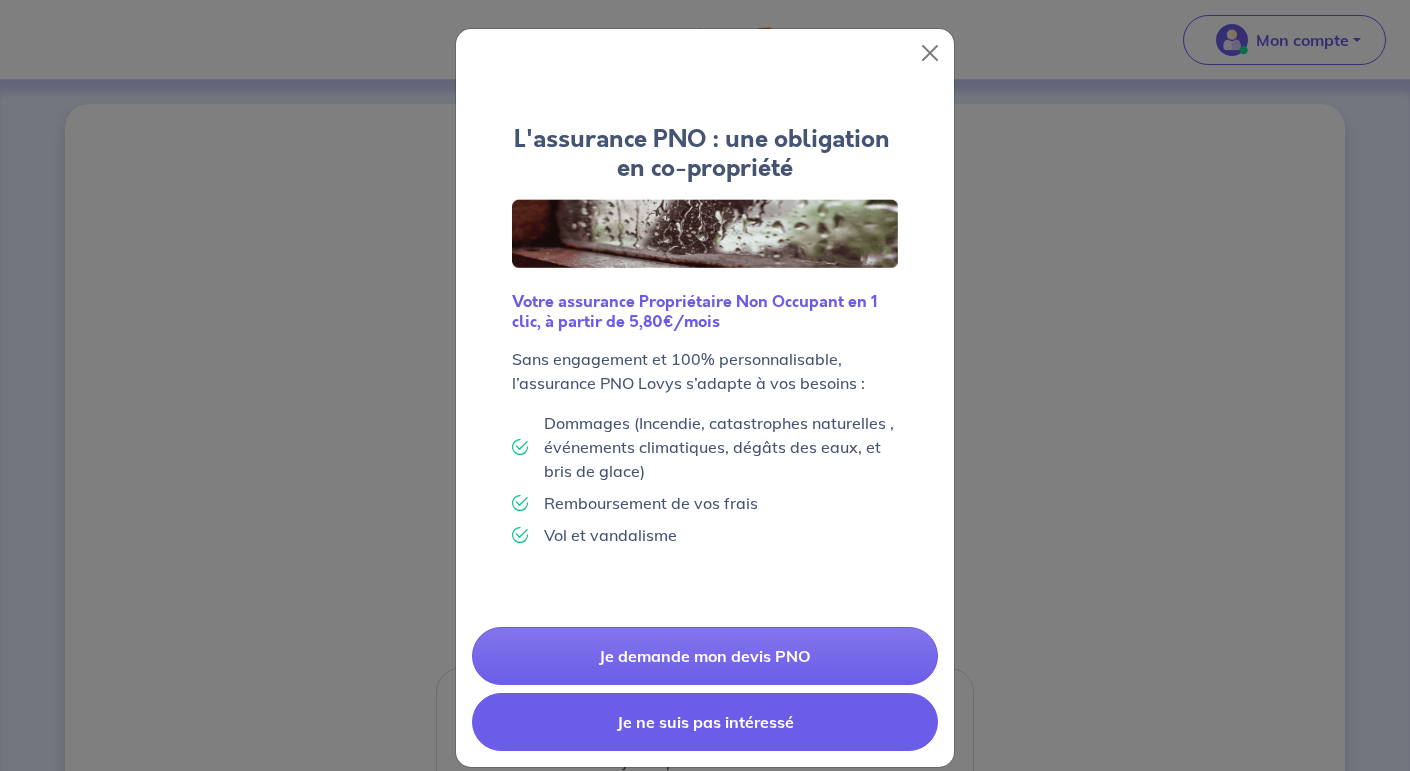 click on "Je ne suis pas intéressé" at bounding box center (705, 722) 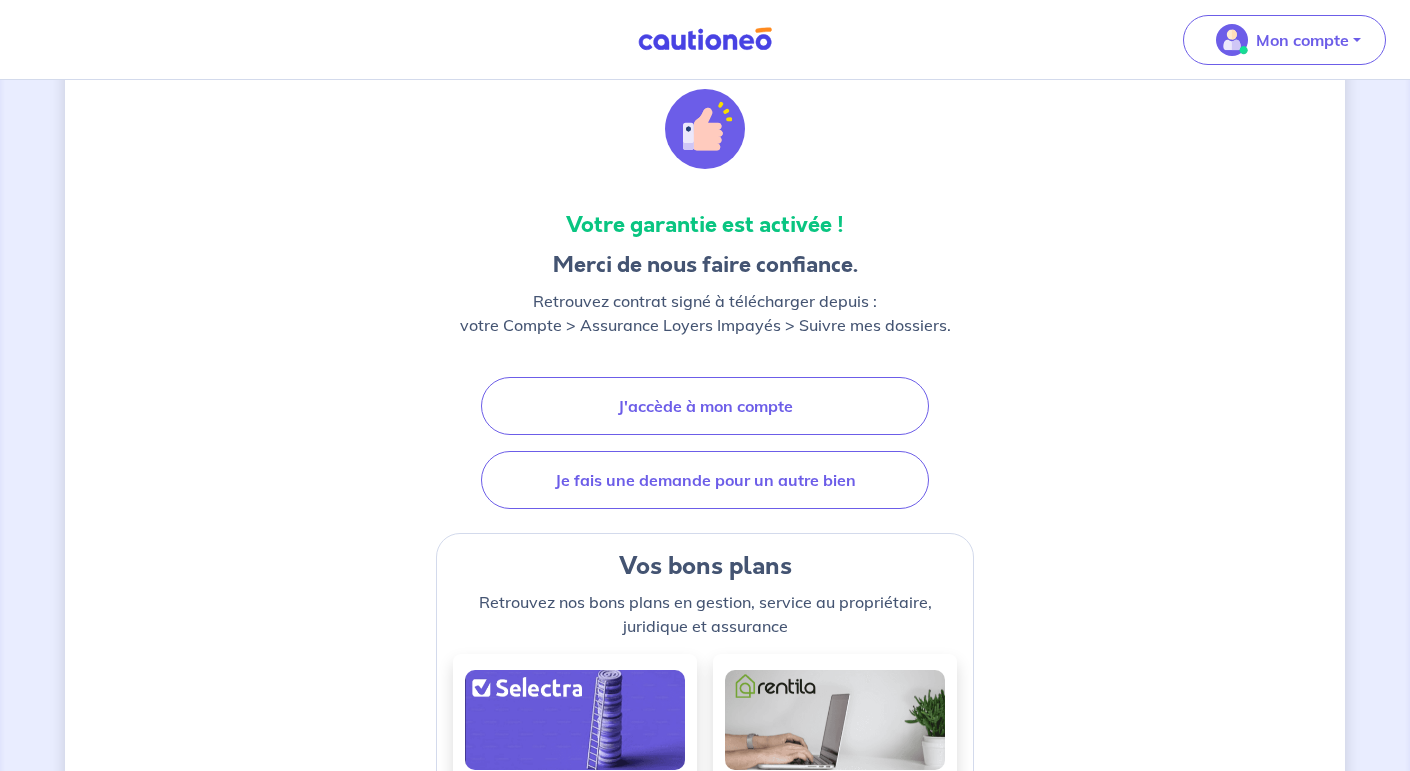 scroll, scrollTop: 86, scrollLeft: 0, axis: vertical 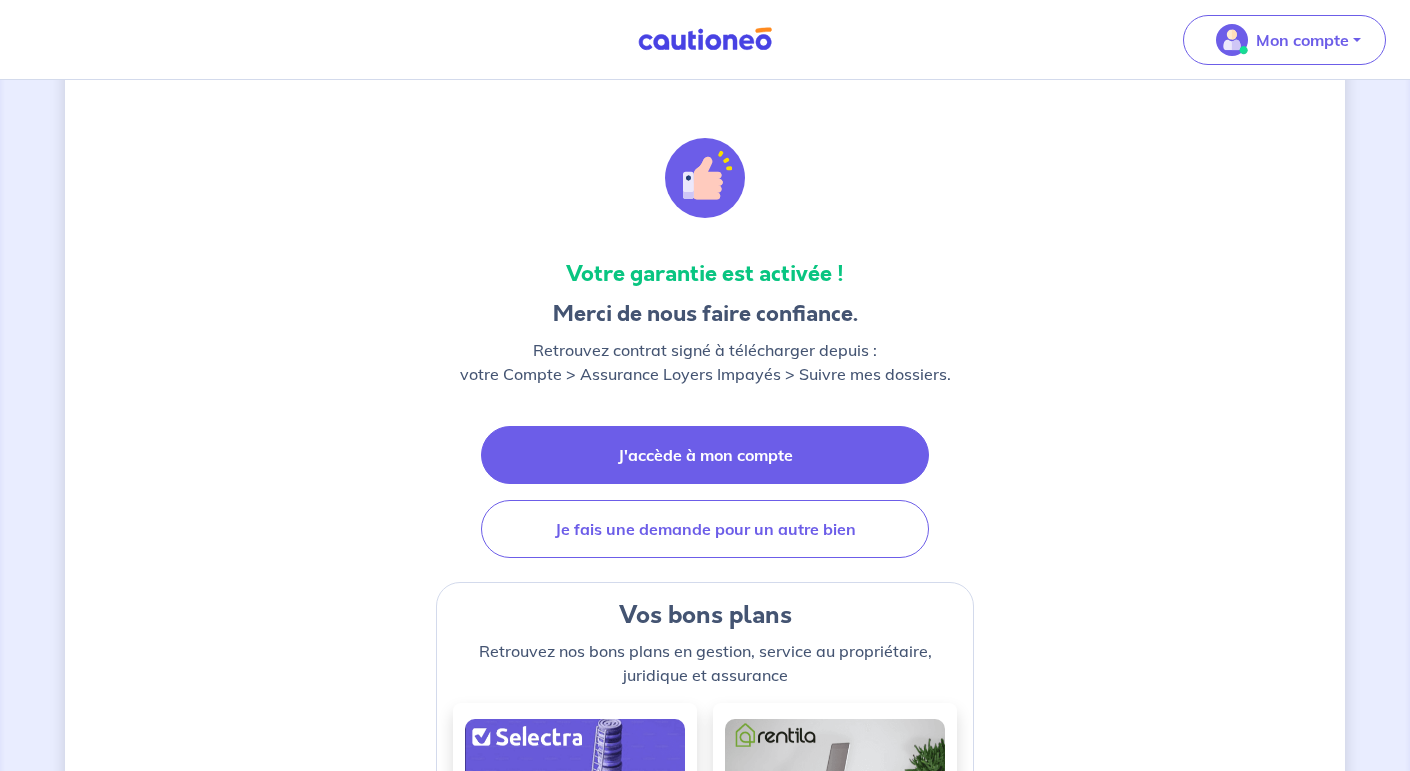click on "J'accède à mon compte" at bounding box center (705, 455) 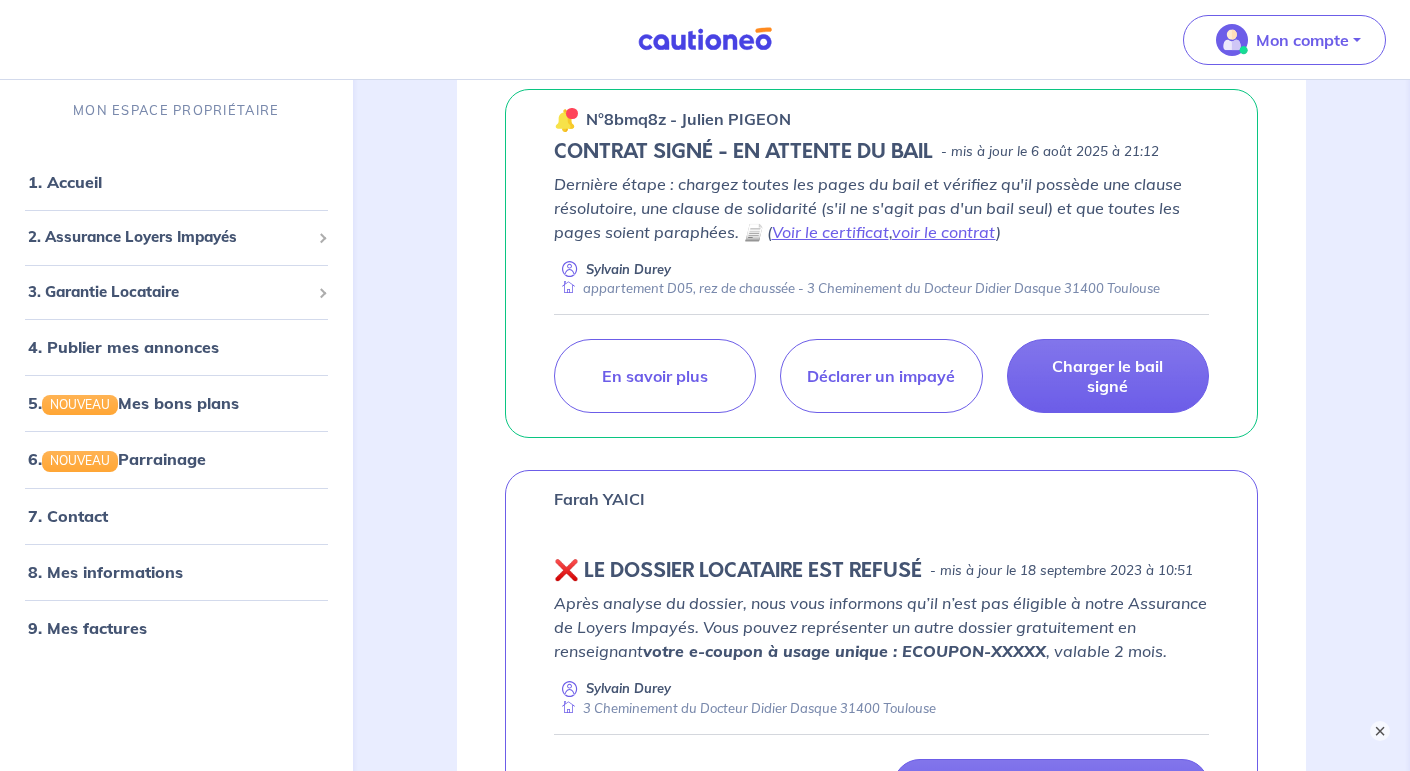 scroll, scrollTop: 352, scrollLeft: 0, axis: vertical 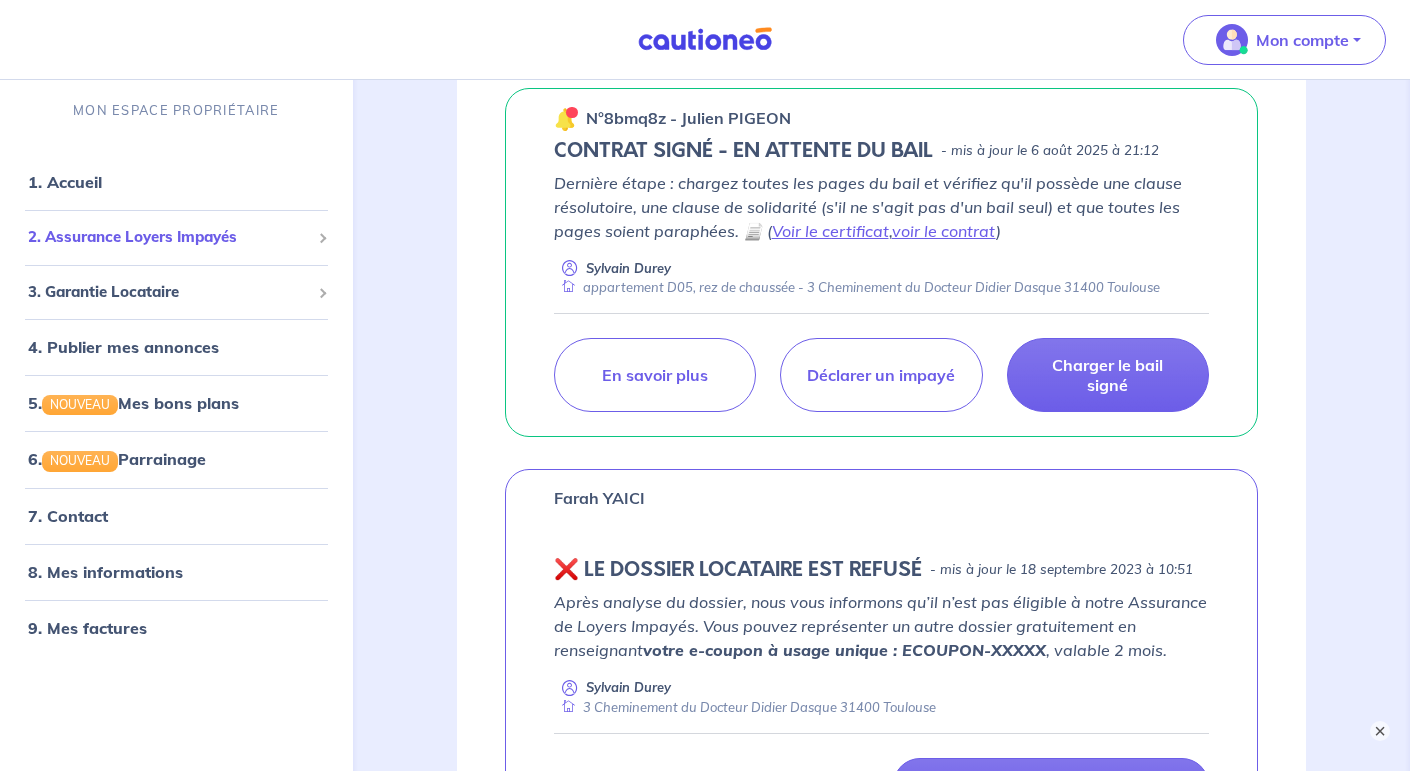 click at bounding box center (321, 237) 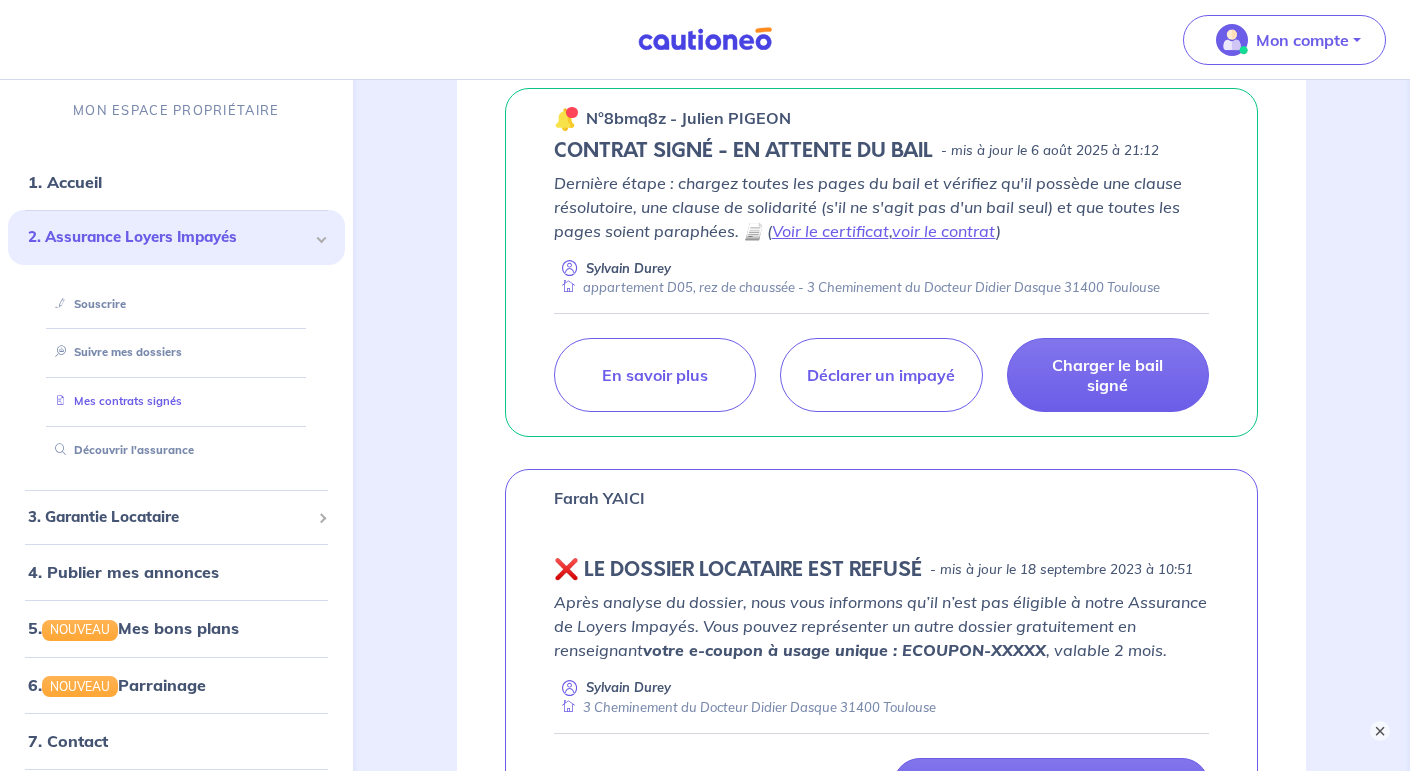 click on "Mes contrats signés" at bounding box center [114, 401] 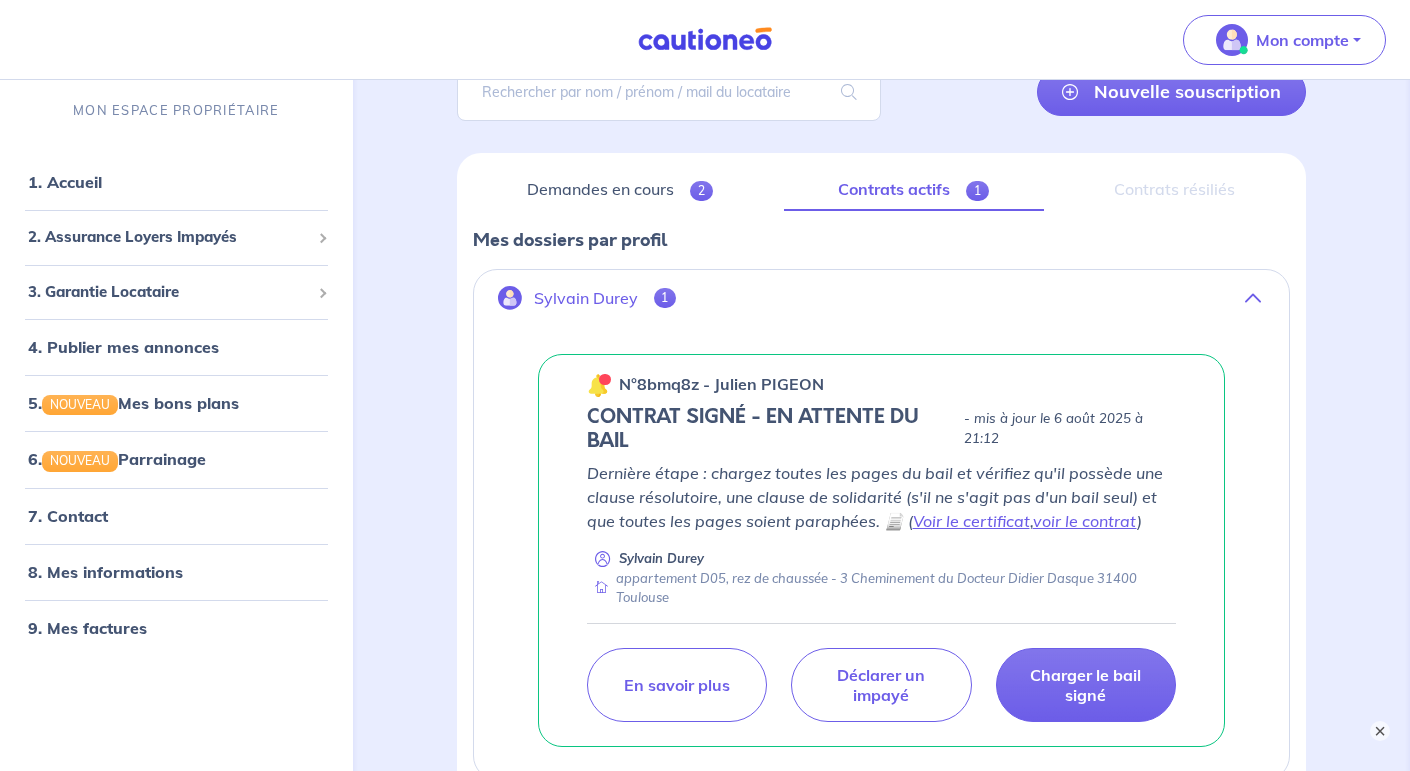 scroll, scrollTop: 170, scrollLeft: 0, axis: vertical 